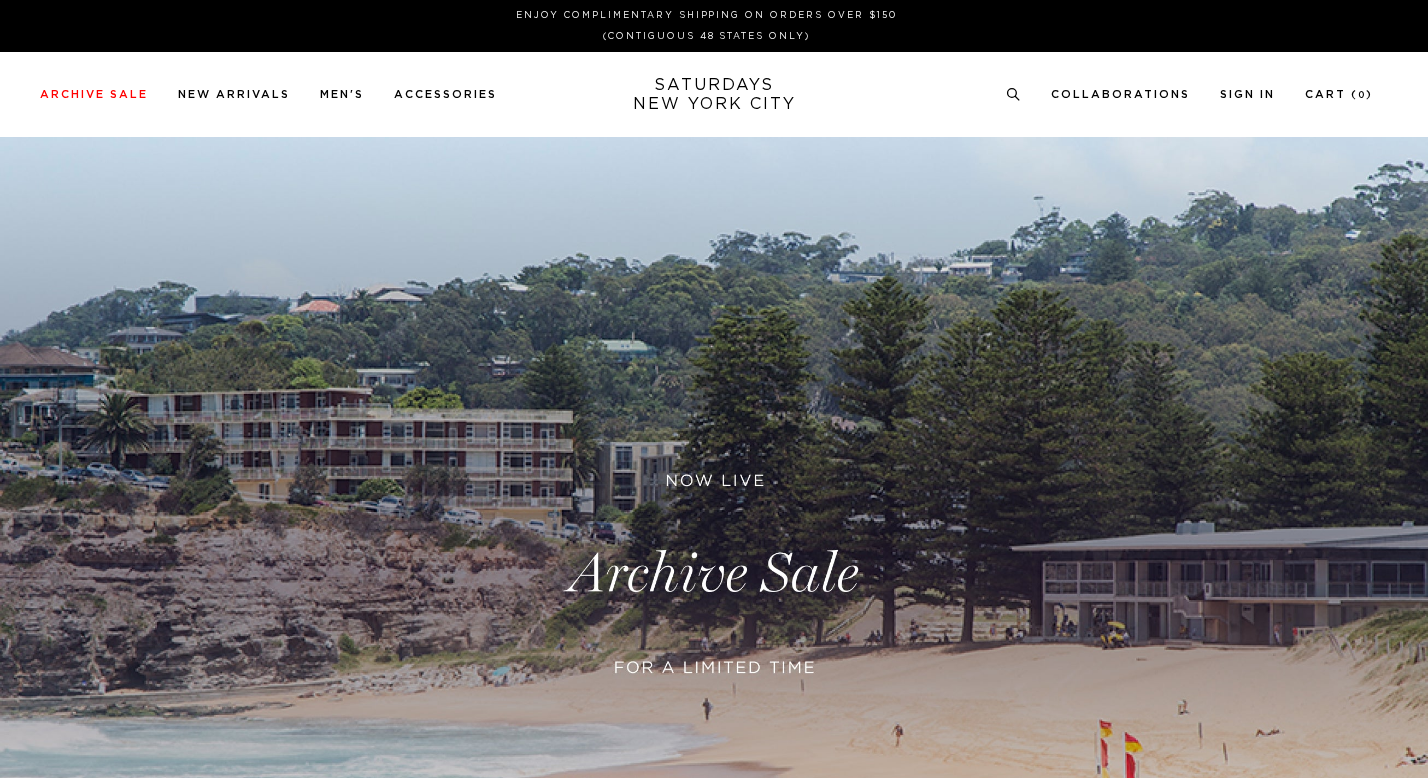 scroll, scrollTop: 0, scrollLeft: 0, axis: both 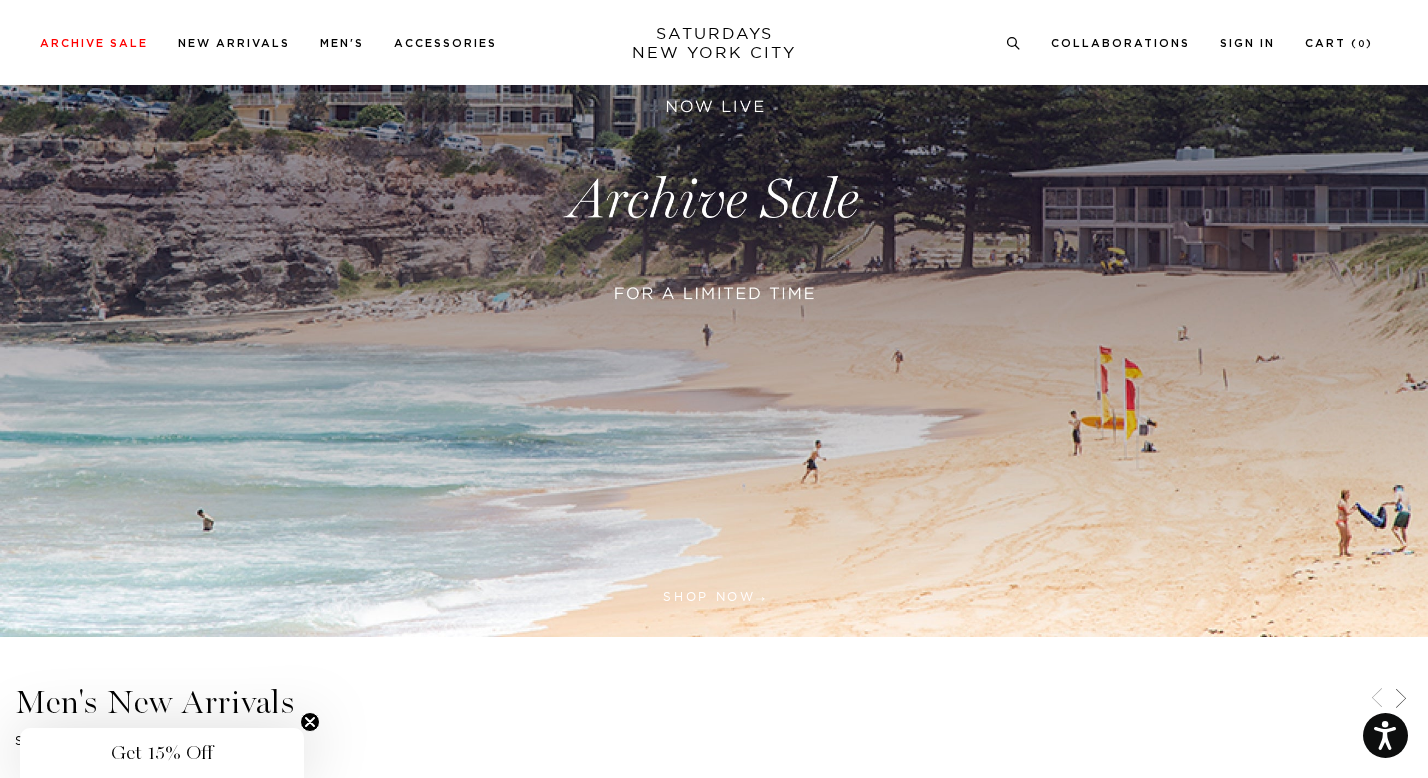 click at bounding box center [714, 200] 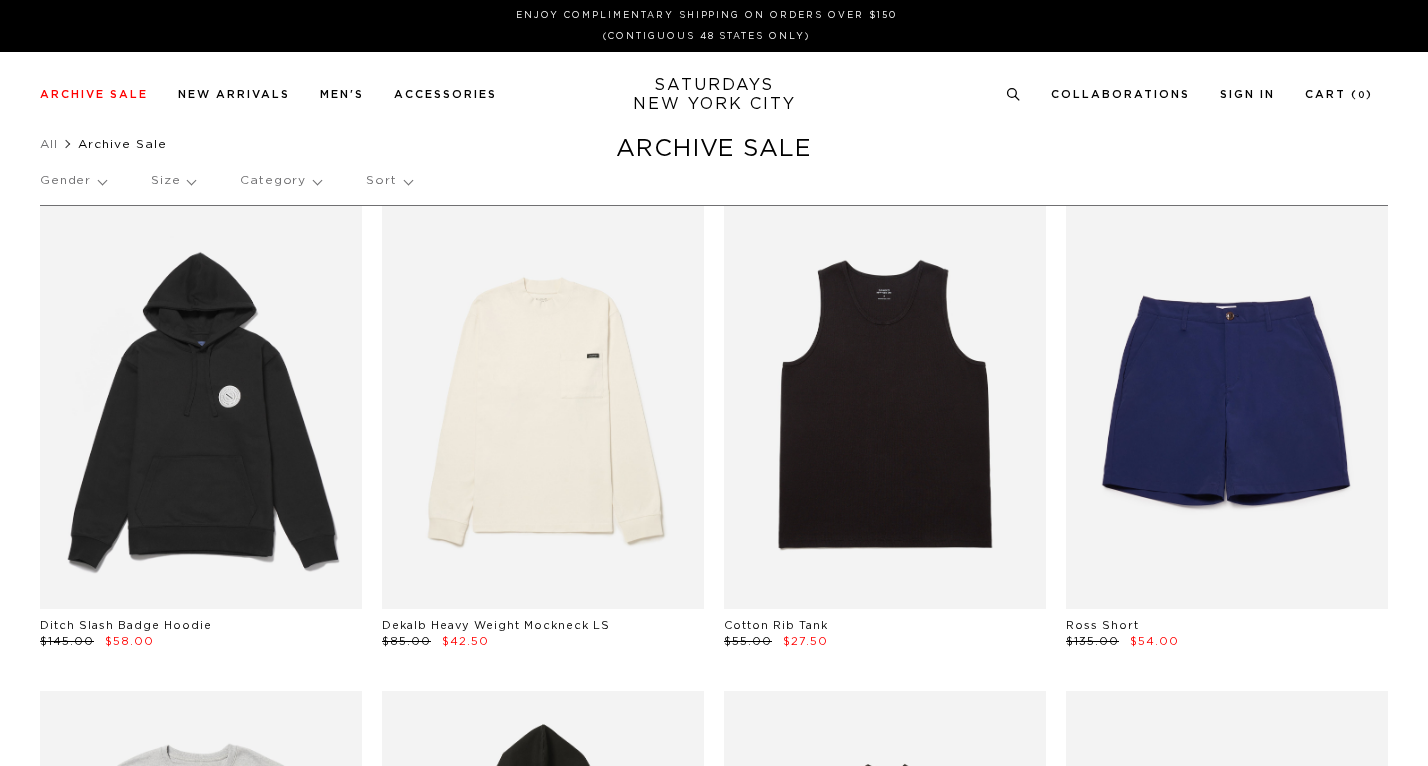 scroll, scrollTop: 0, scrollLeft: 0, axis: both 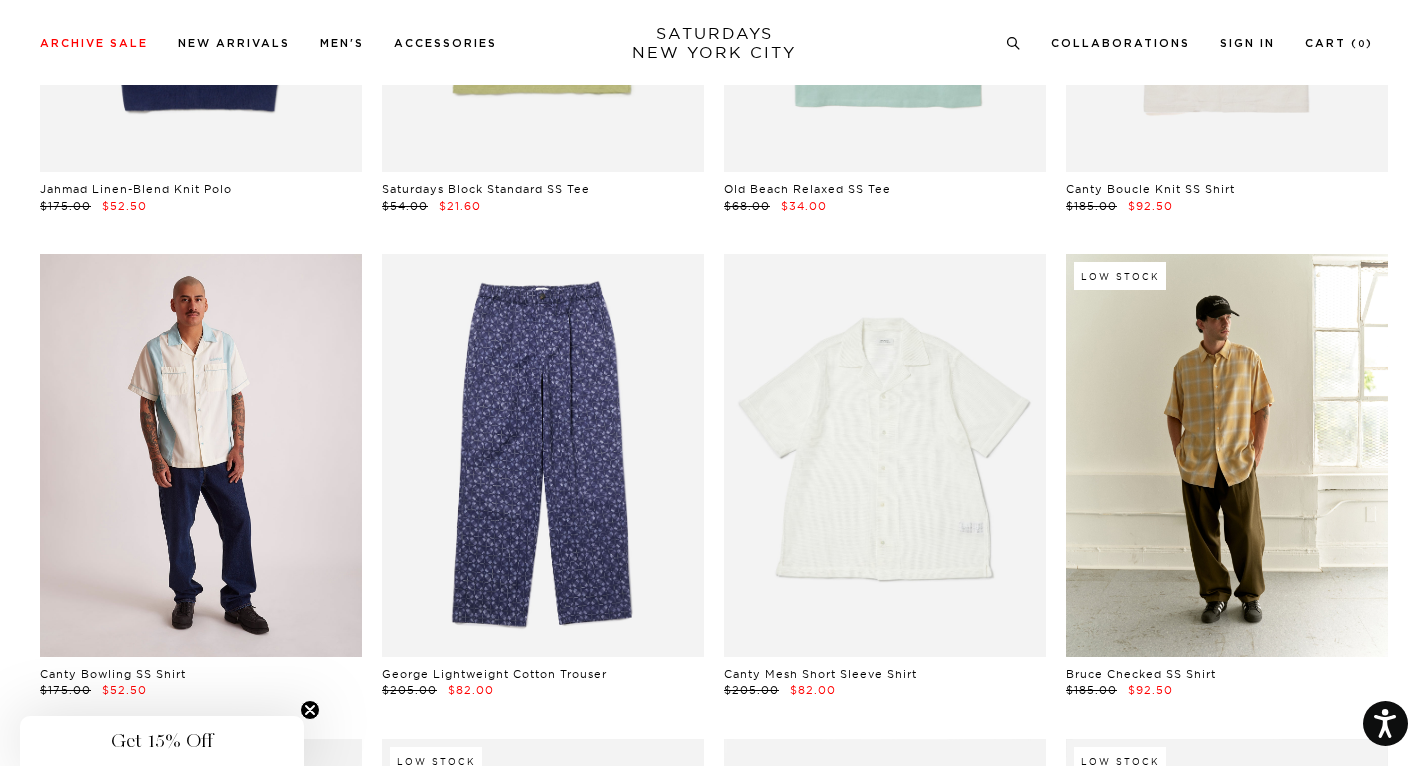 click at bounding box center [201, 455] 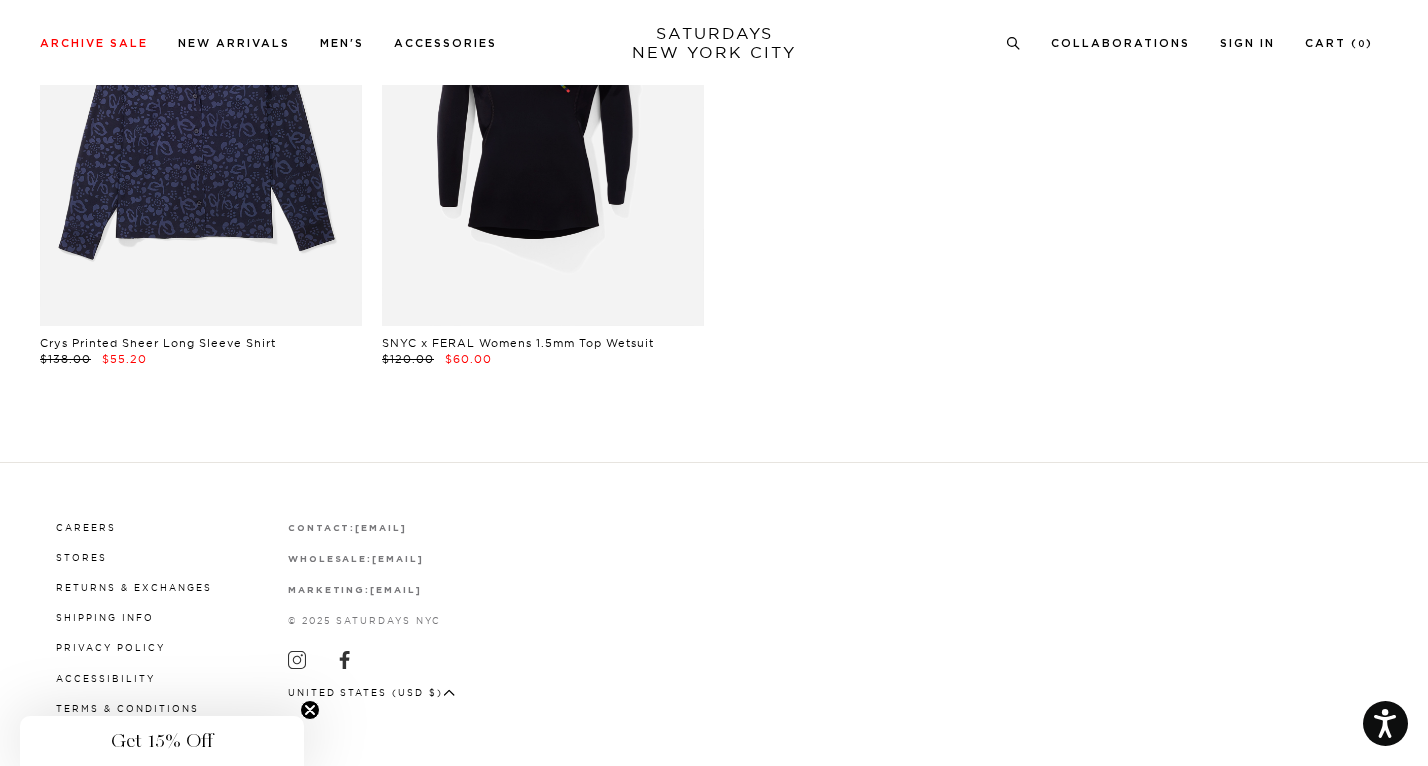 scroll, scrollTop: 47831, scrollLeft: 0, axis: vertical 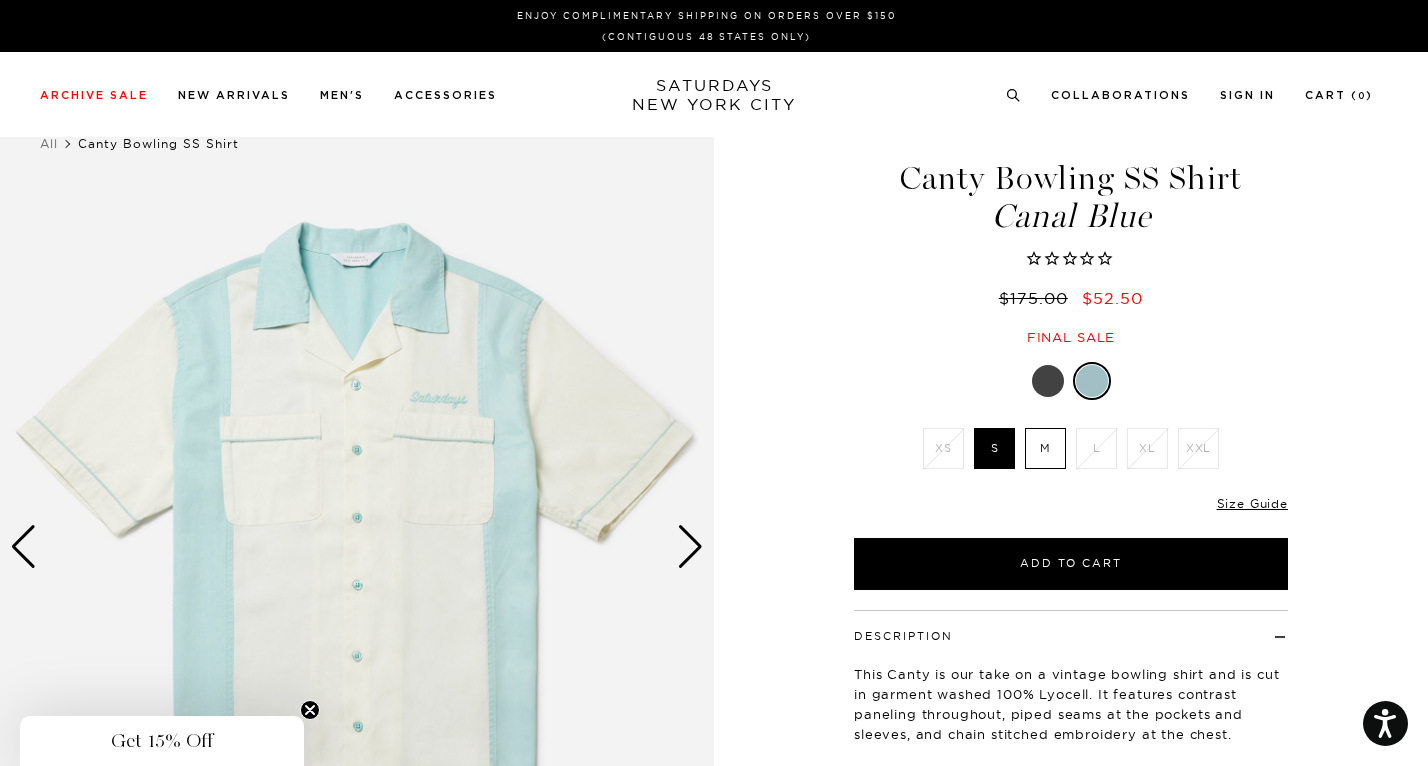 click at bounding box center [690, 547] 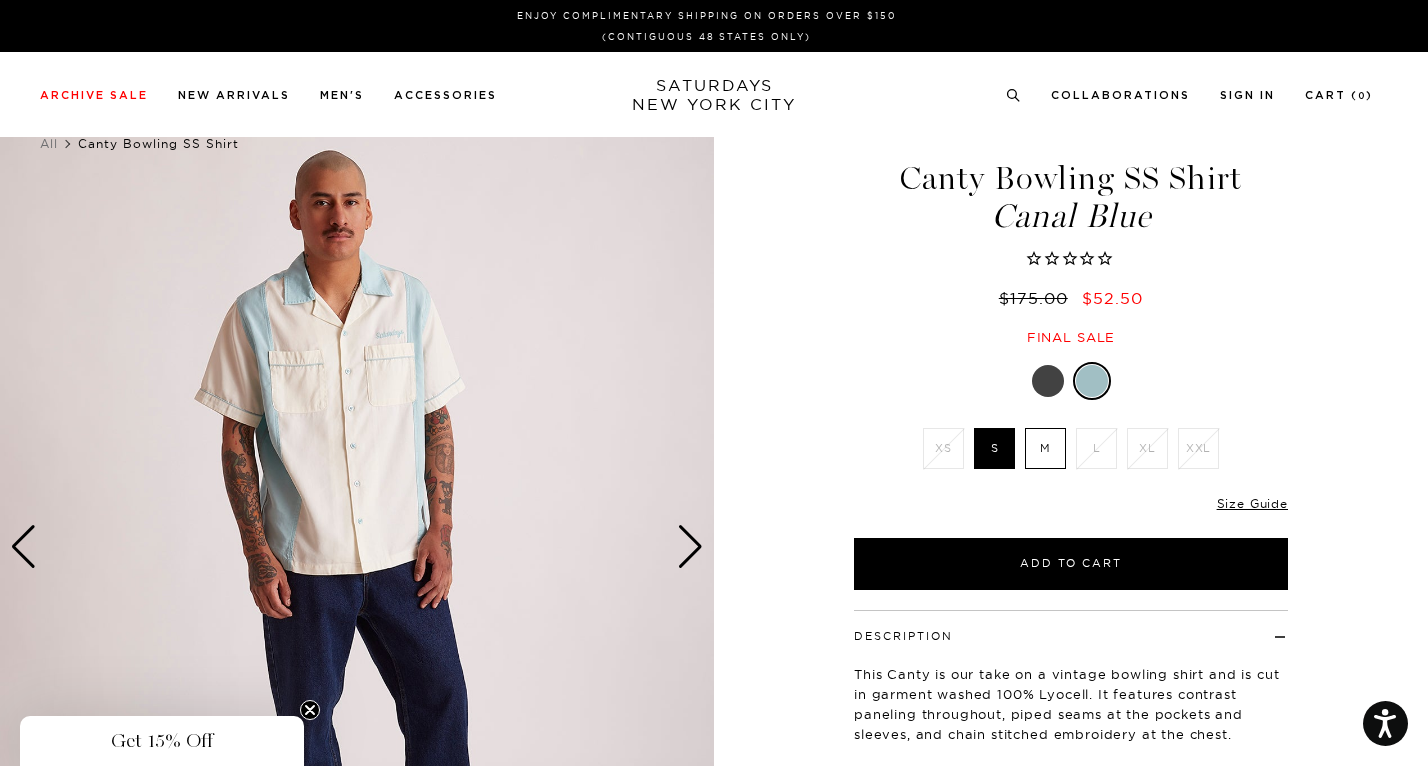 click at bounding box center [690, 547] 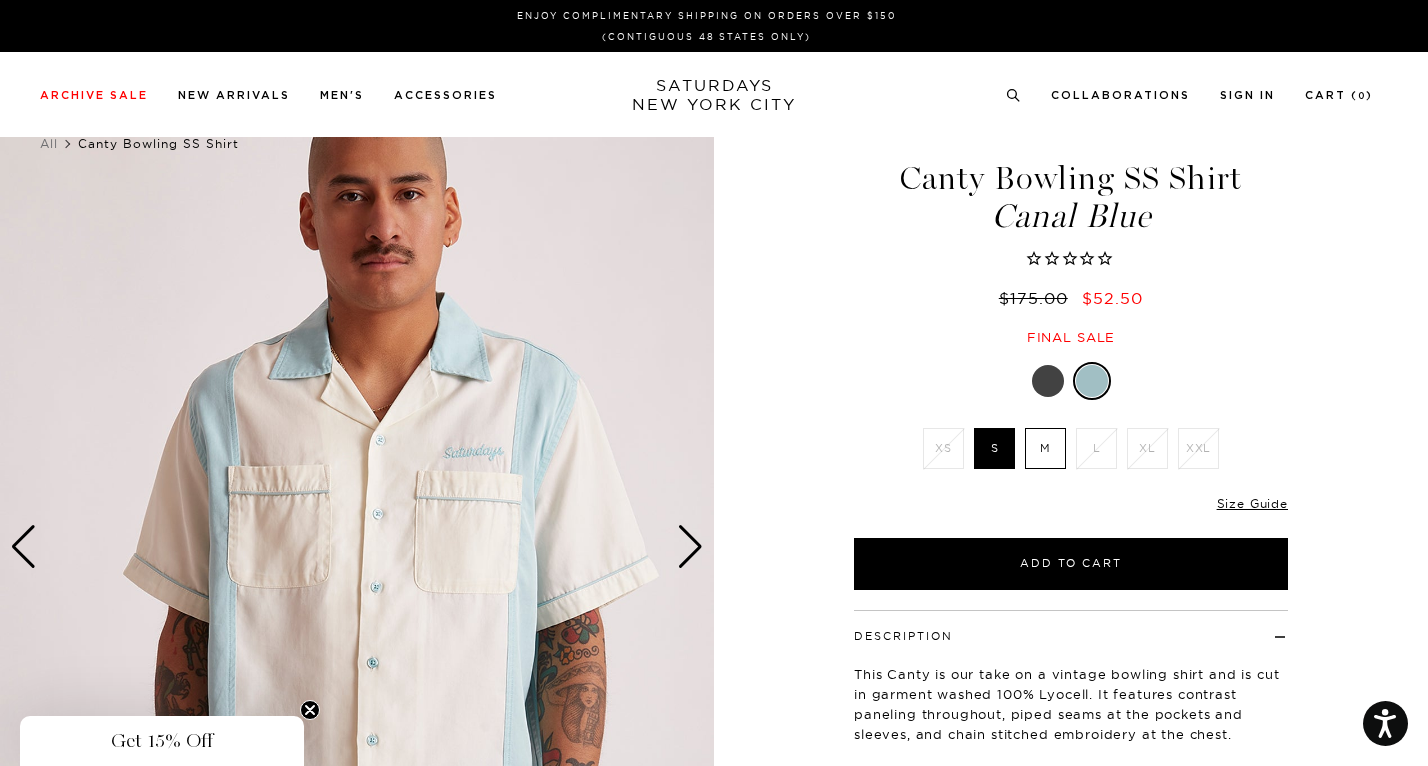 click at bounding box center (690, 547) 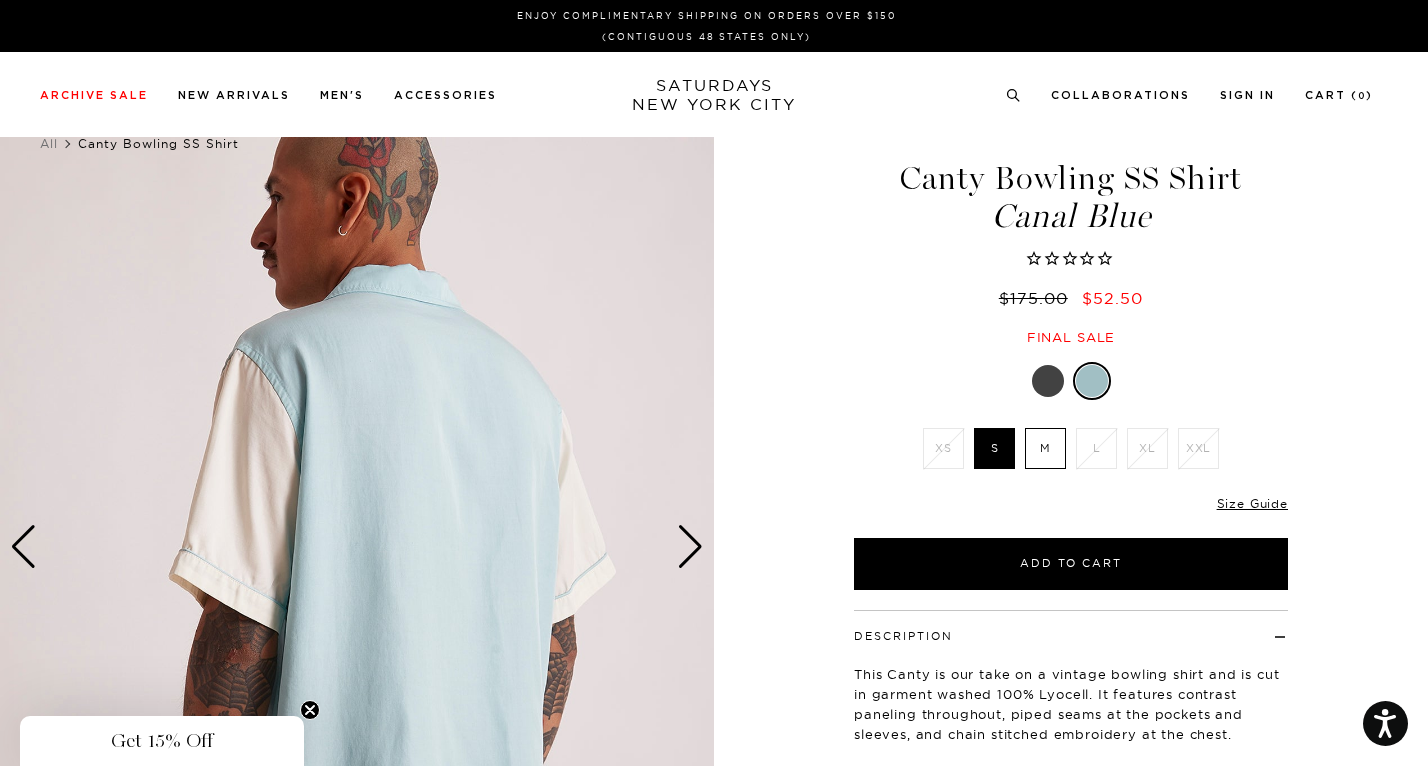 click at bounding box center (690, 547) 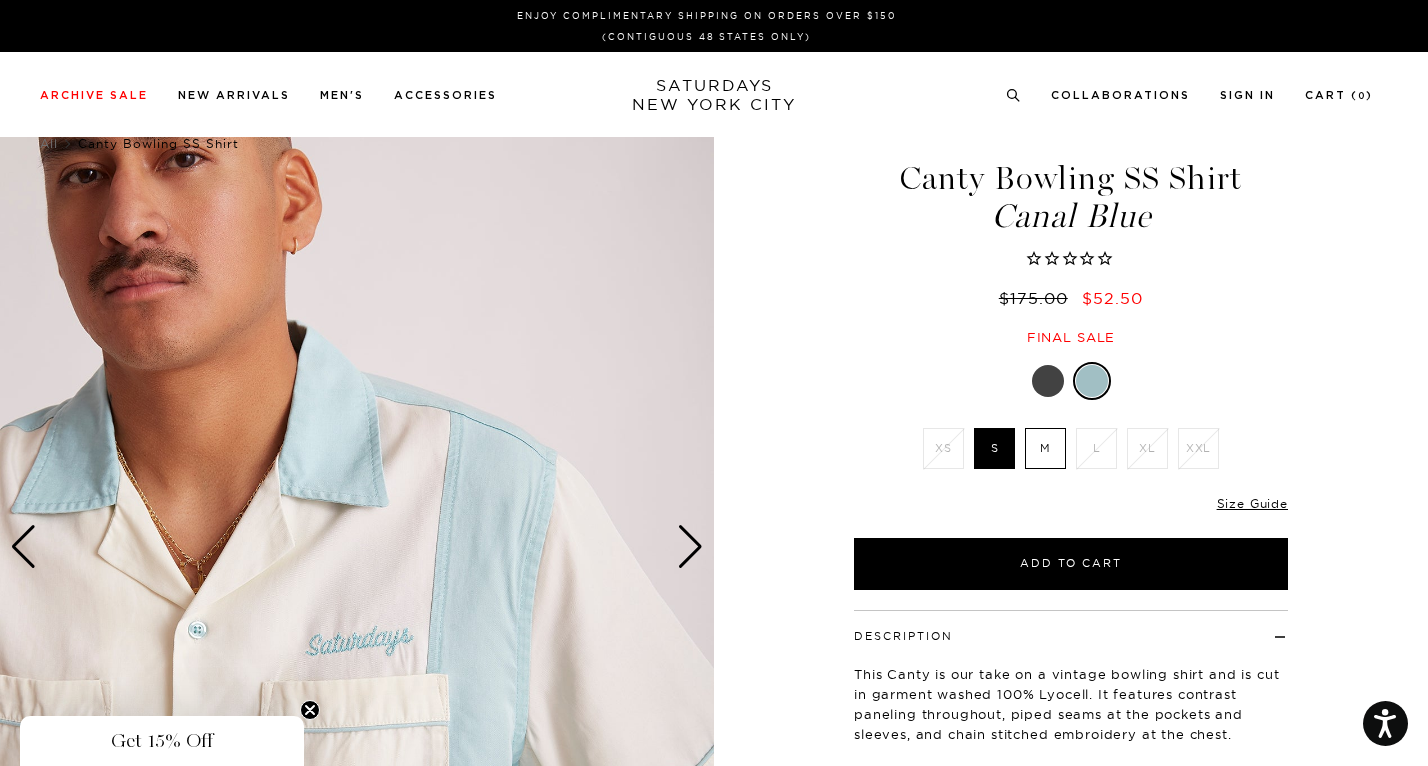 click at bounding box center [690, 547] 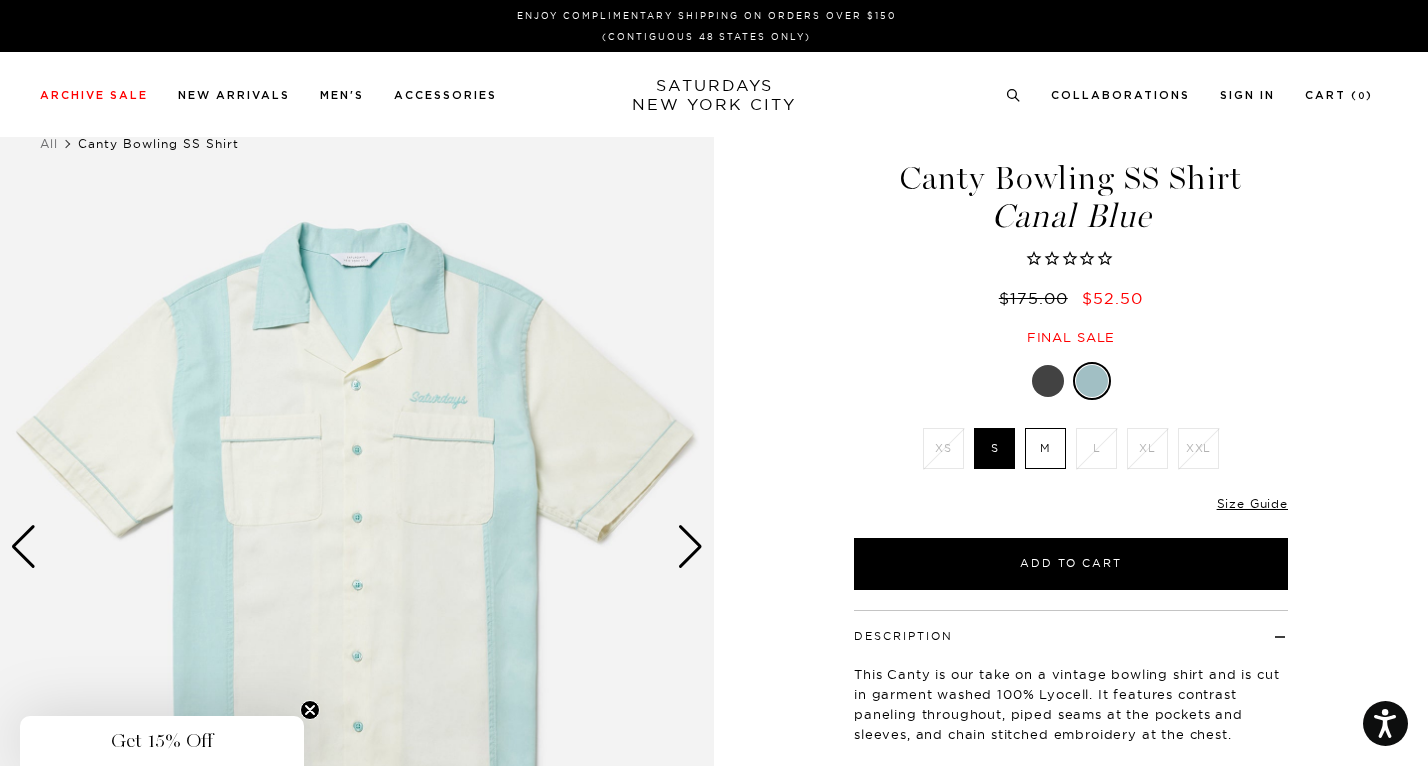 click at bounding box center (690, 547) 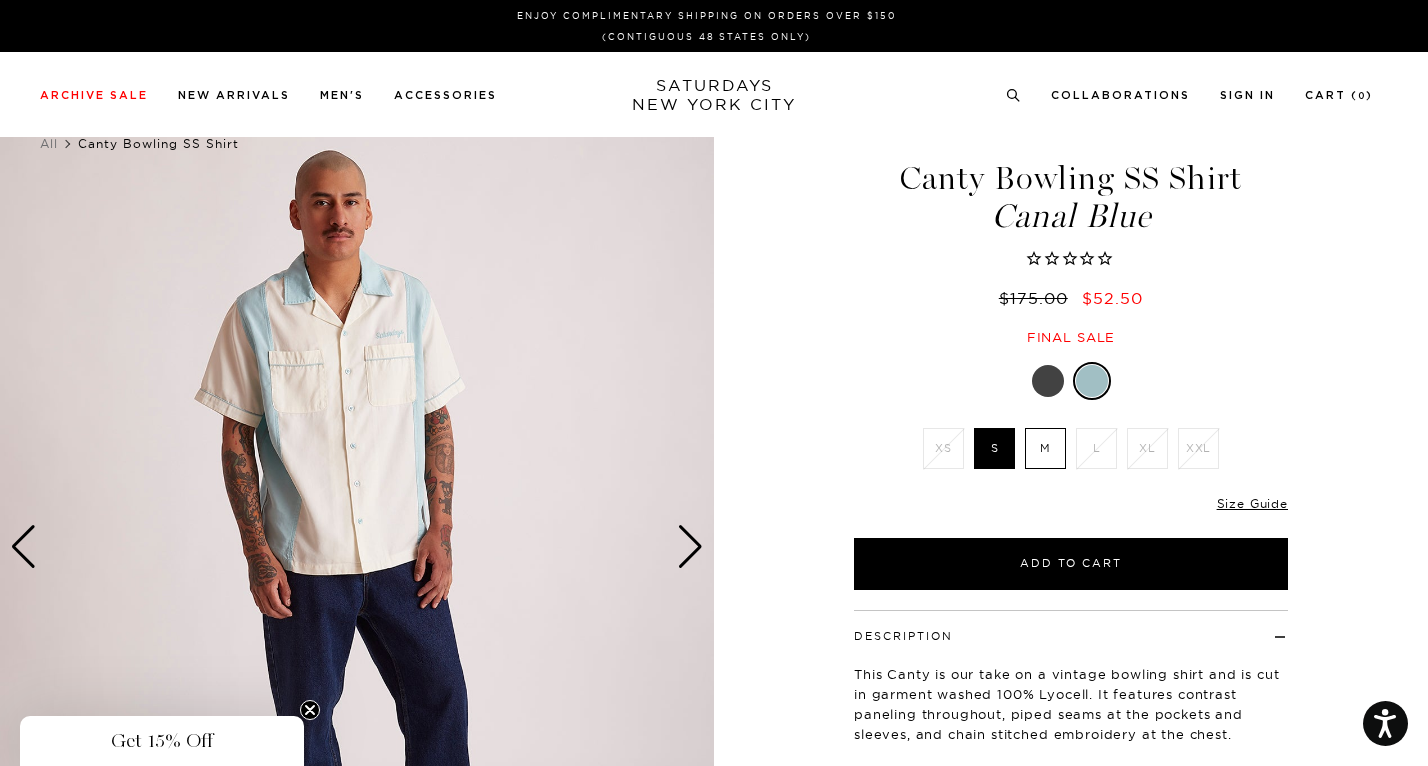 click at bounding box center (690, 547) 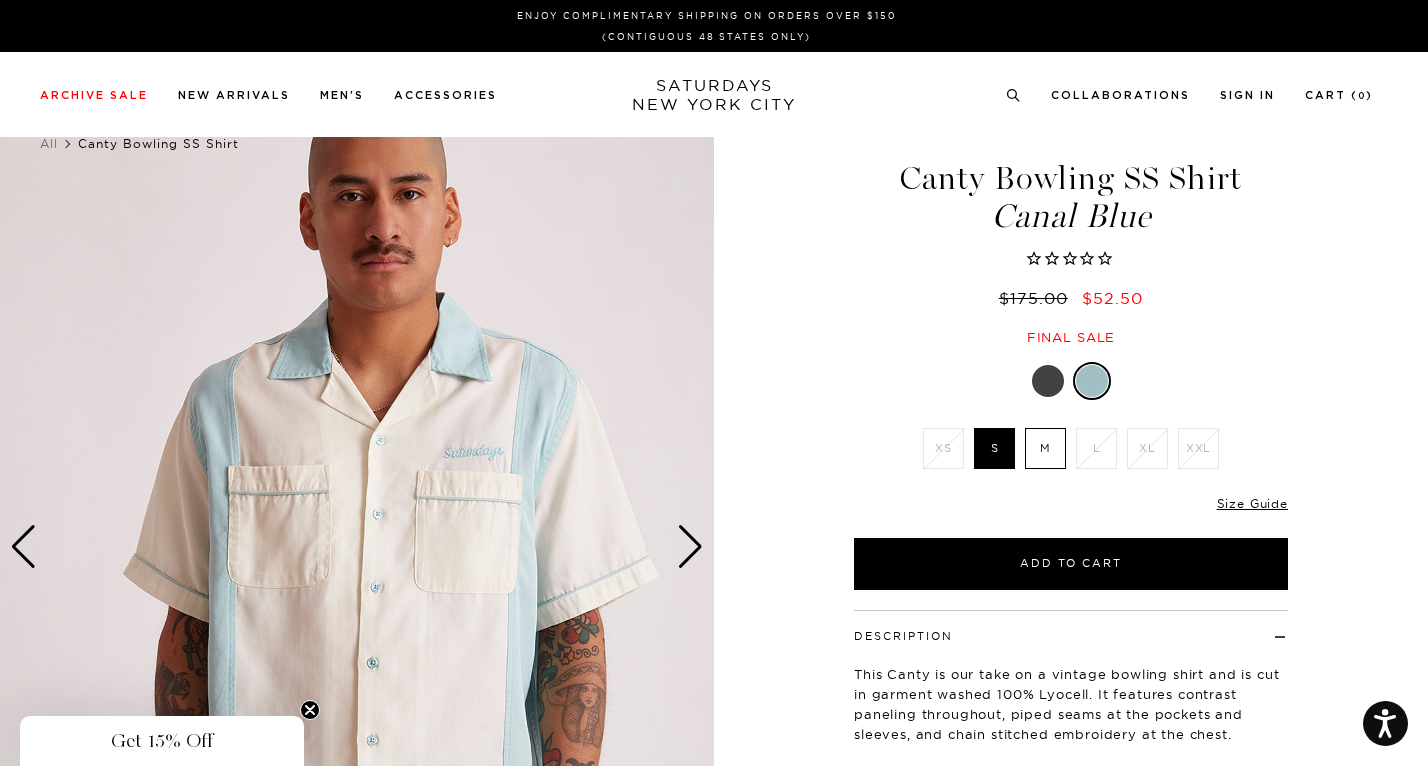 click at bounding box center [690, 547] 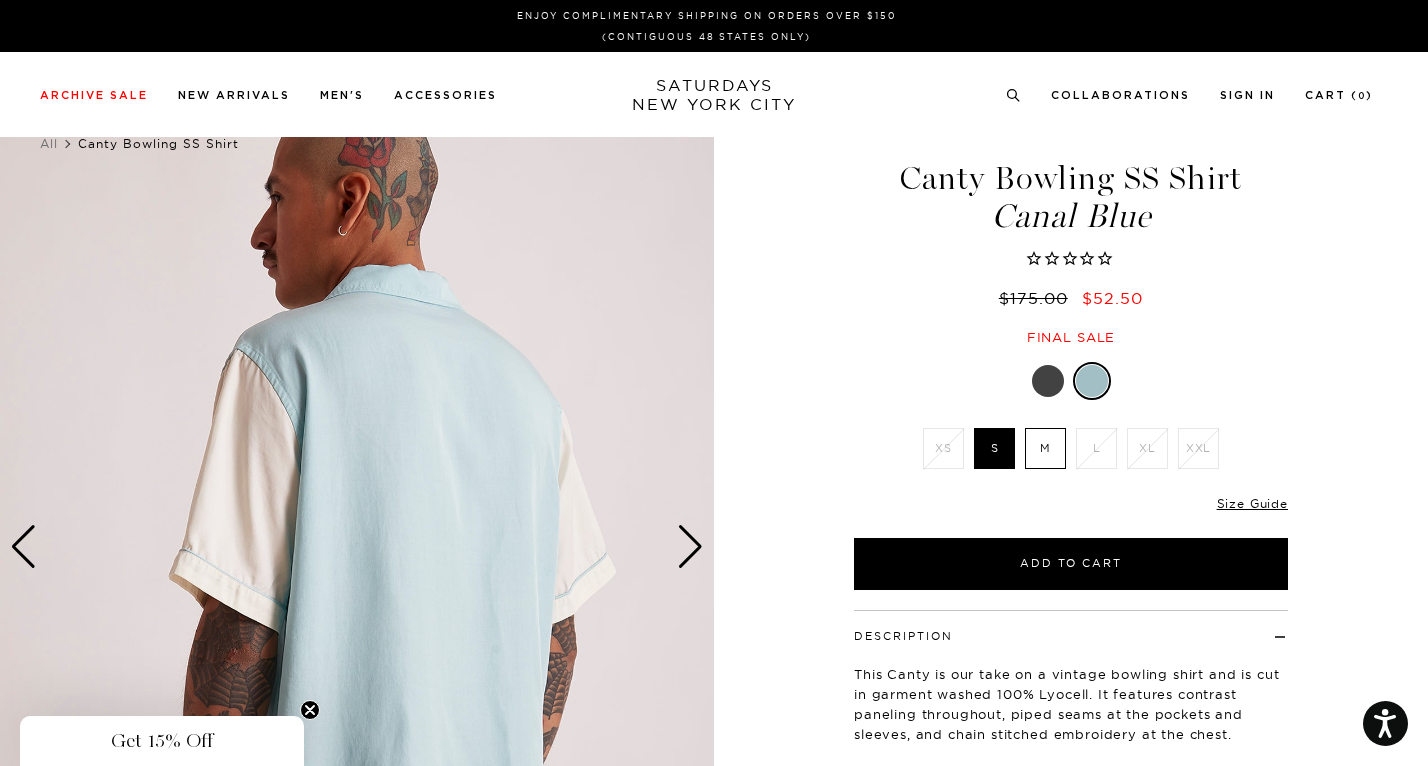 click at bounding box center (690, 547) 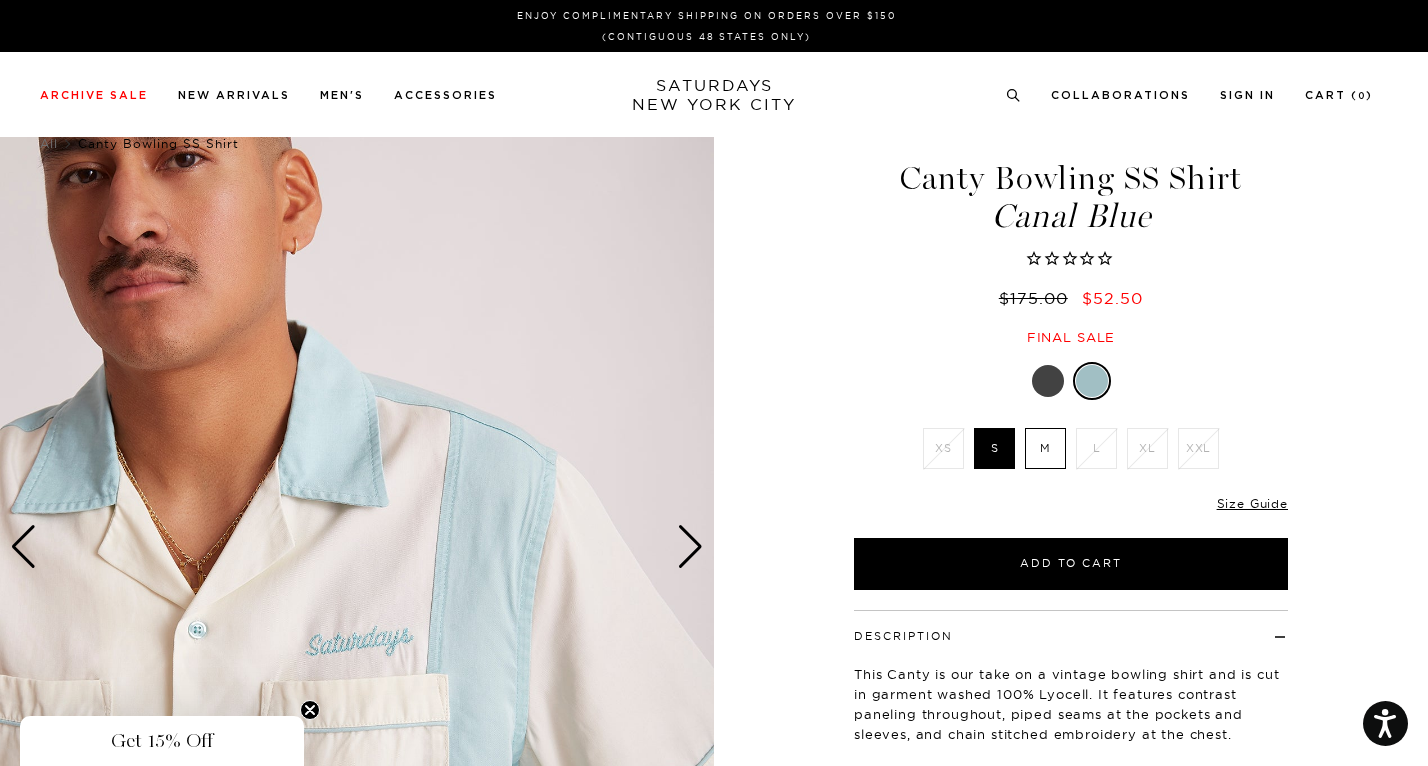 click at bounding box center [690, 547] 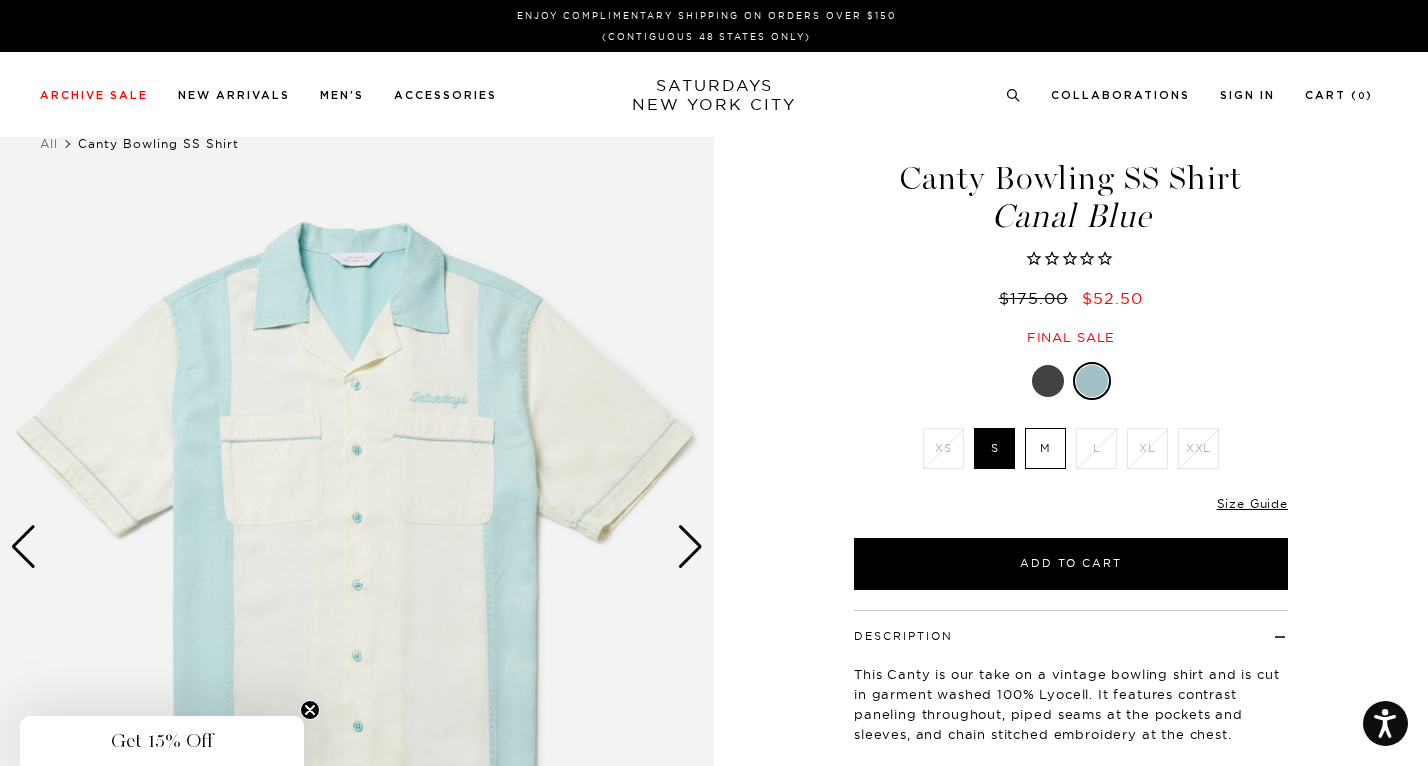 click at bounding box center [690, 547] 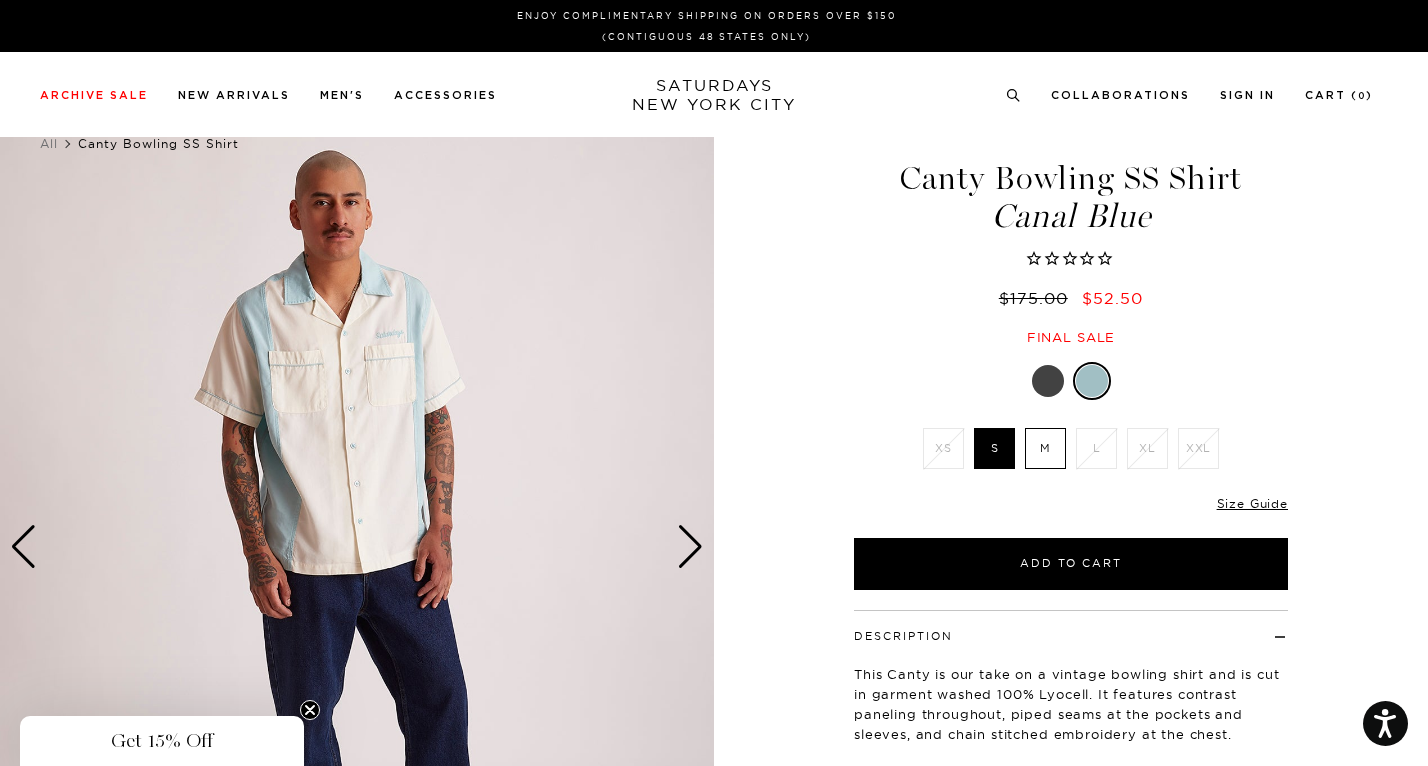 click at bounding box center [690, 547] 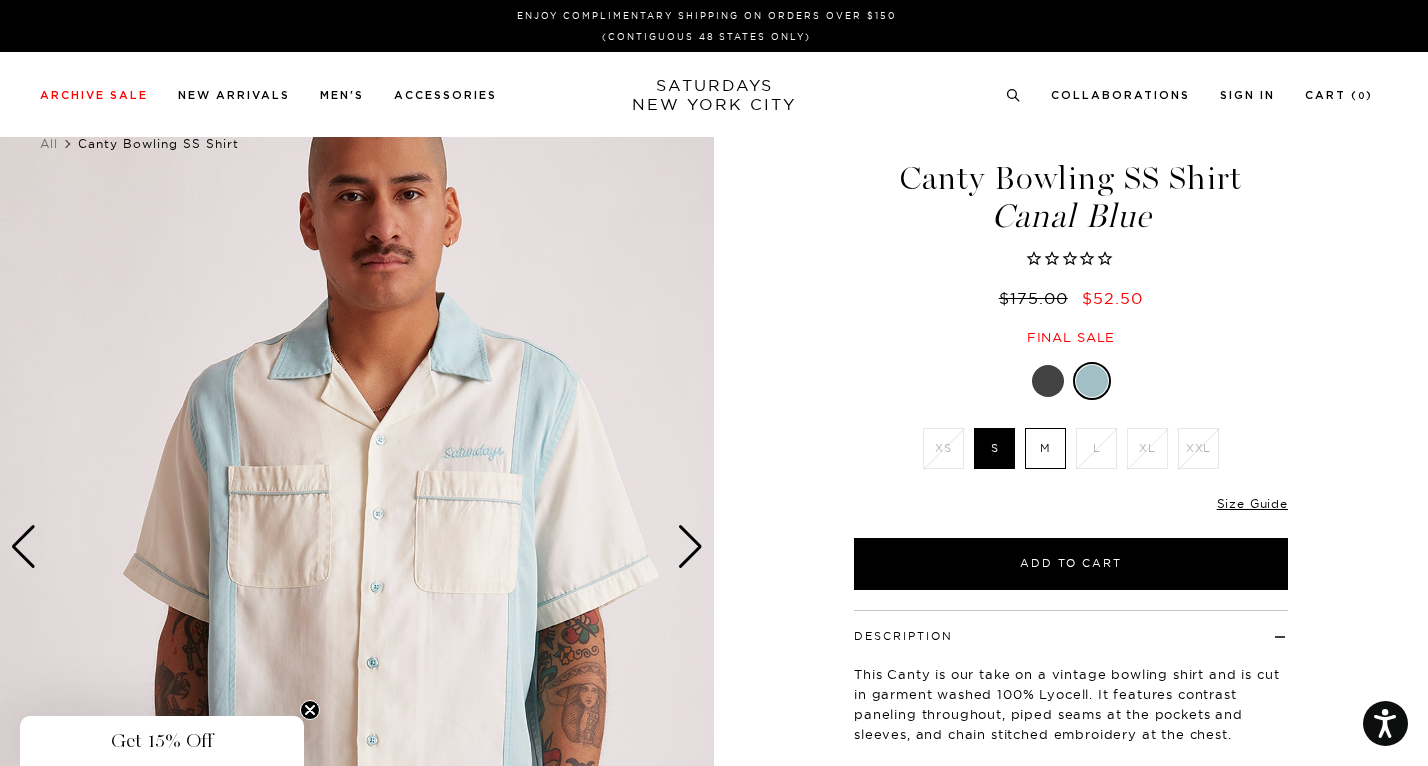 click at bounding box center (1048, 381) 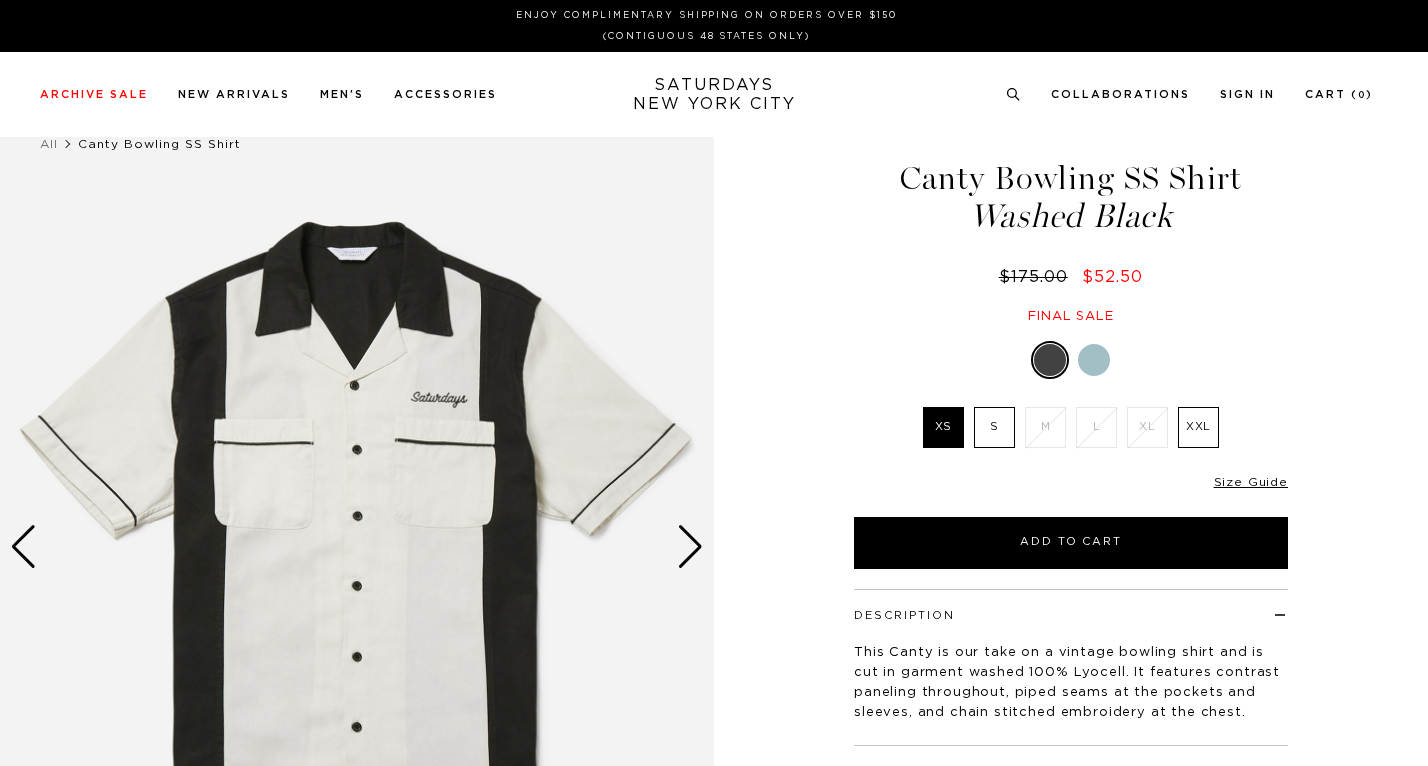 scroll, scrollTop: 0, scrollLeft: 0, axis: both 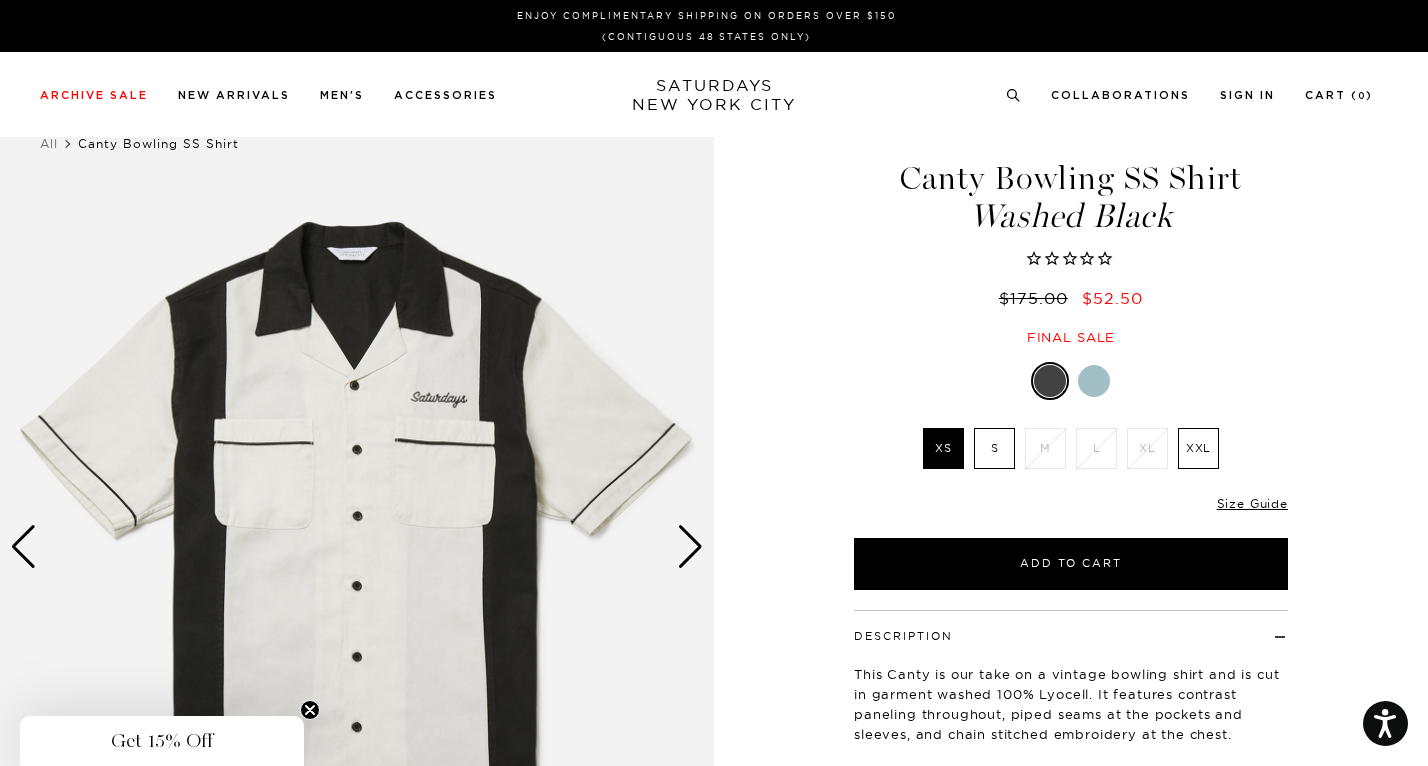 click at bounding box center [690, 547] 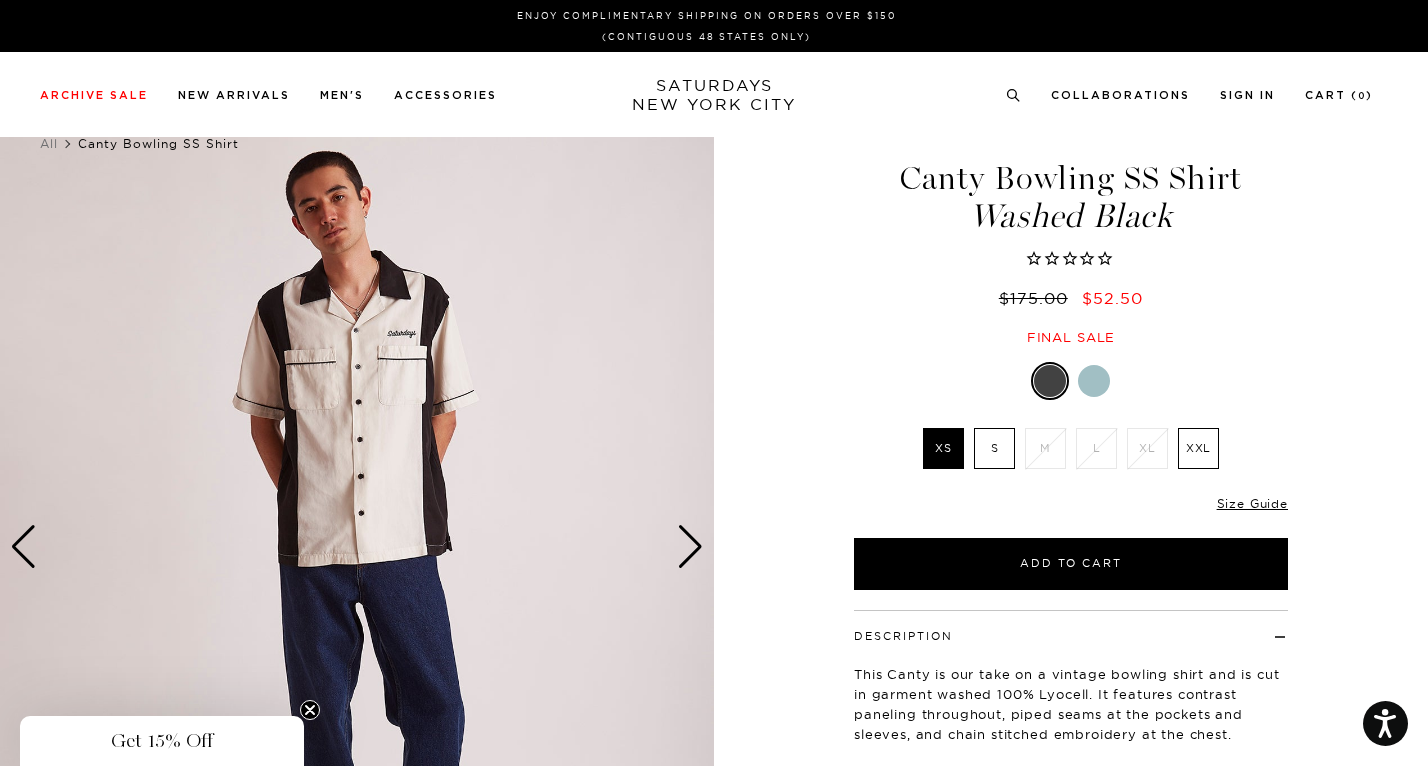 click at bounding box center [690, 547] 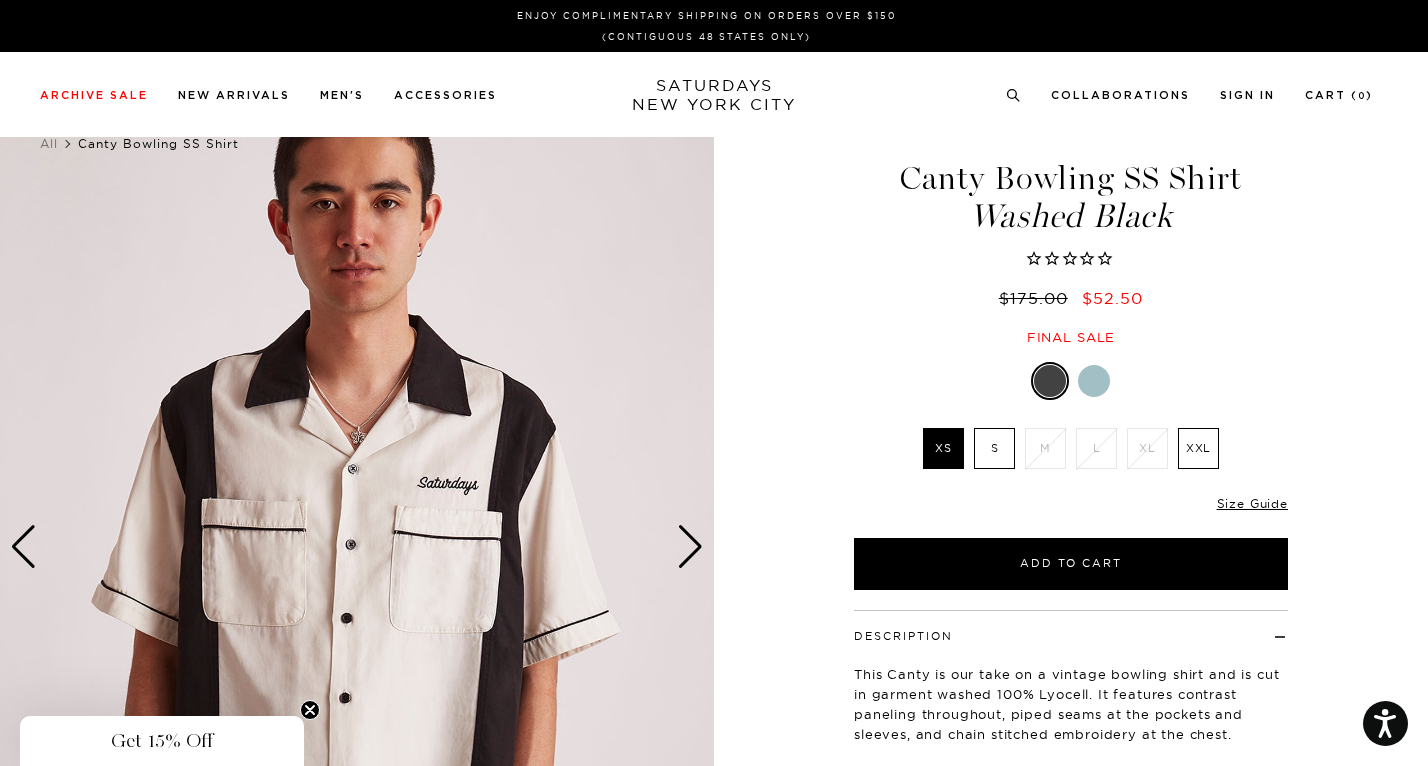 click at bounding box center (690, 547) 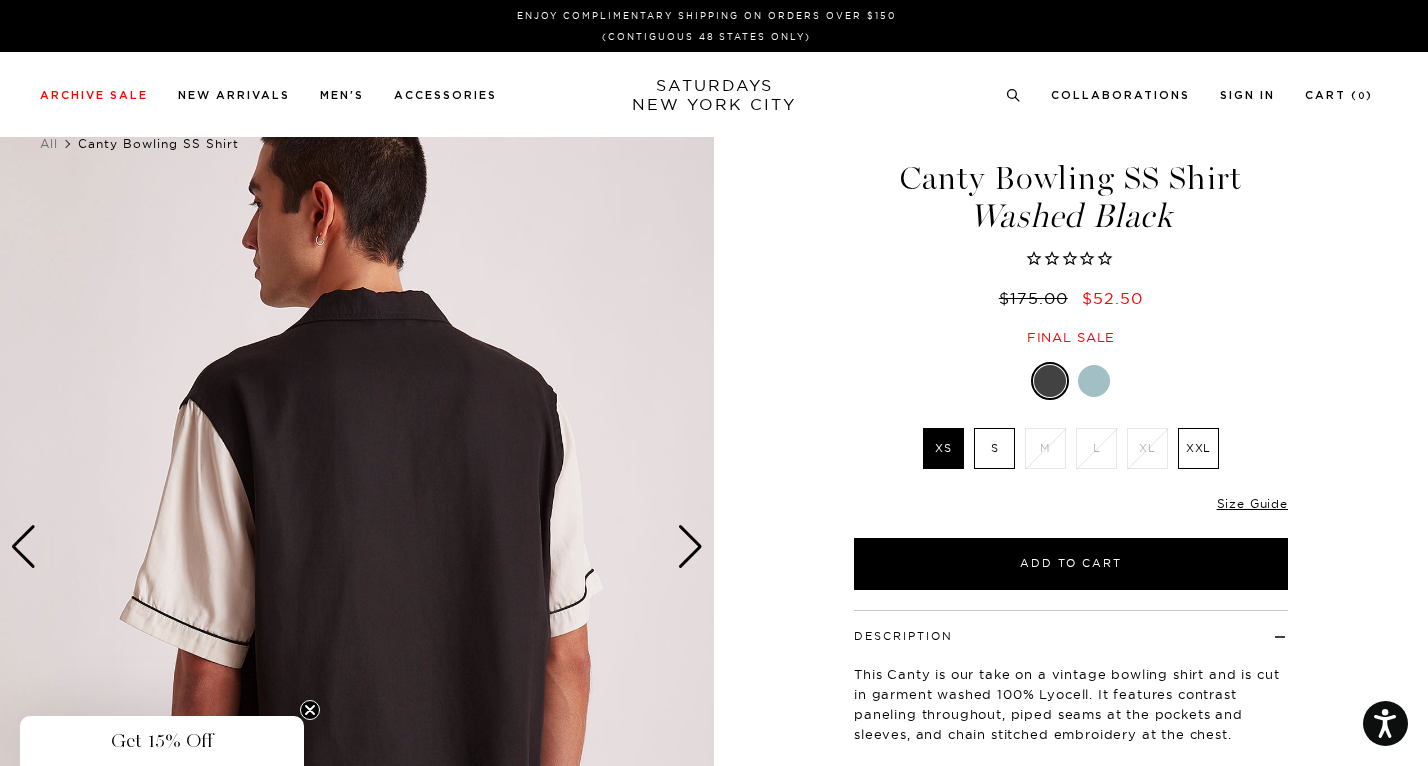 click at bounding box center [690, 547] 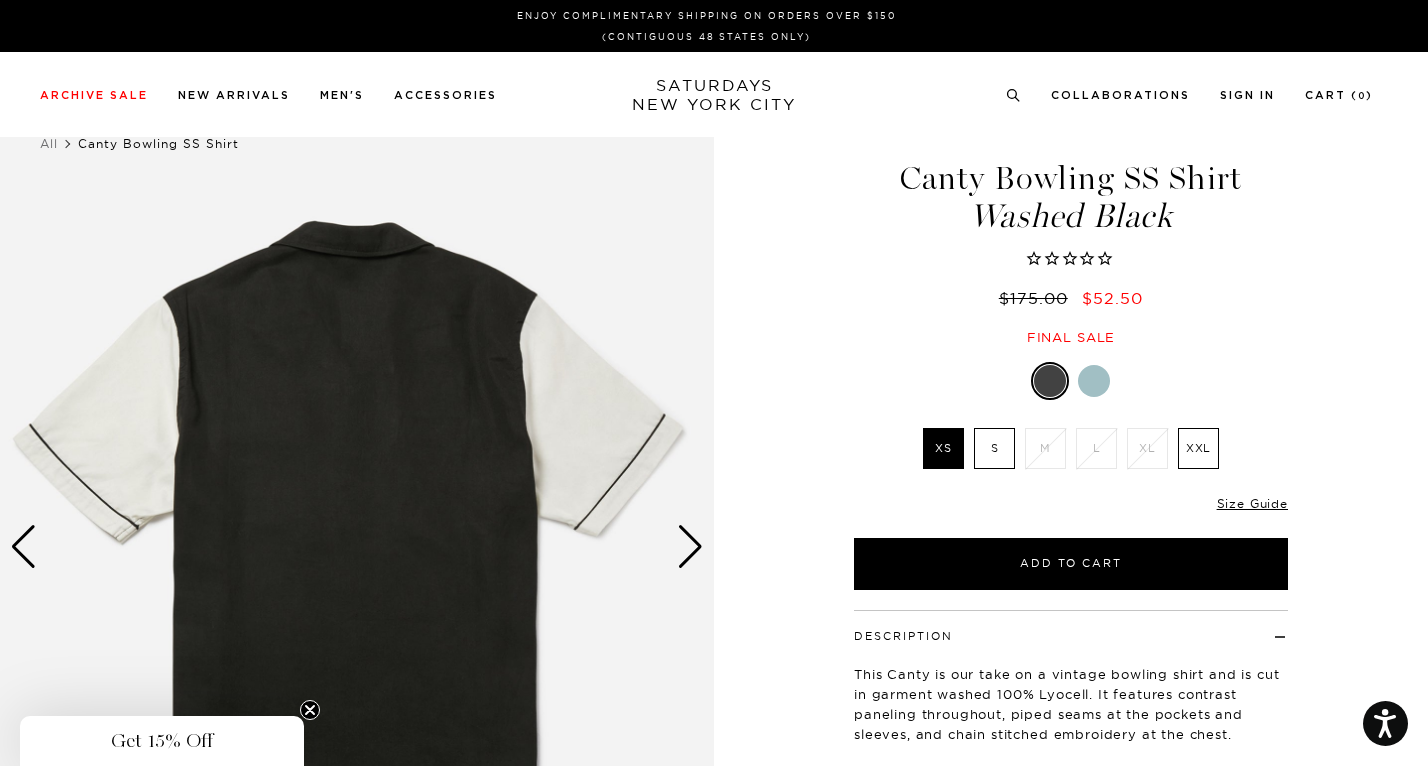 click at bounding box center [690, 547] 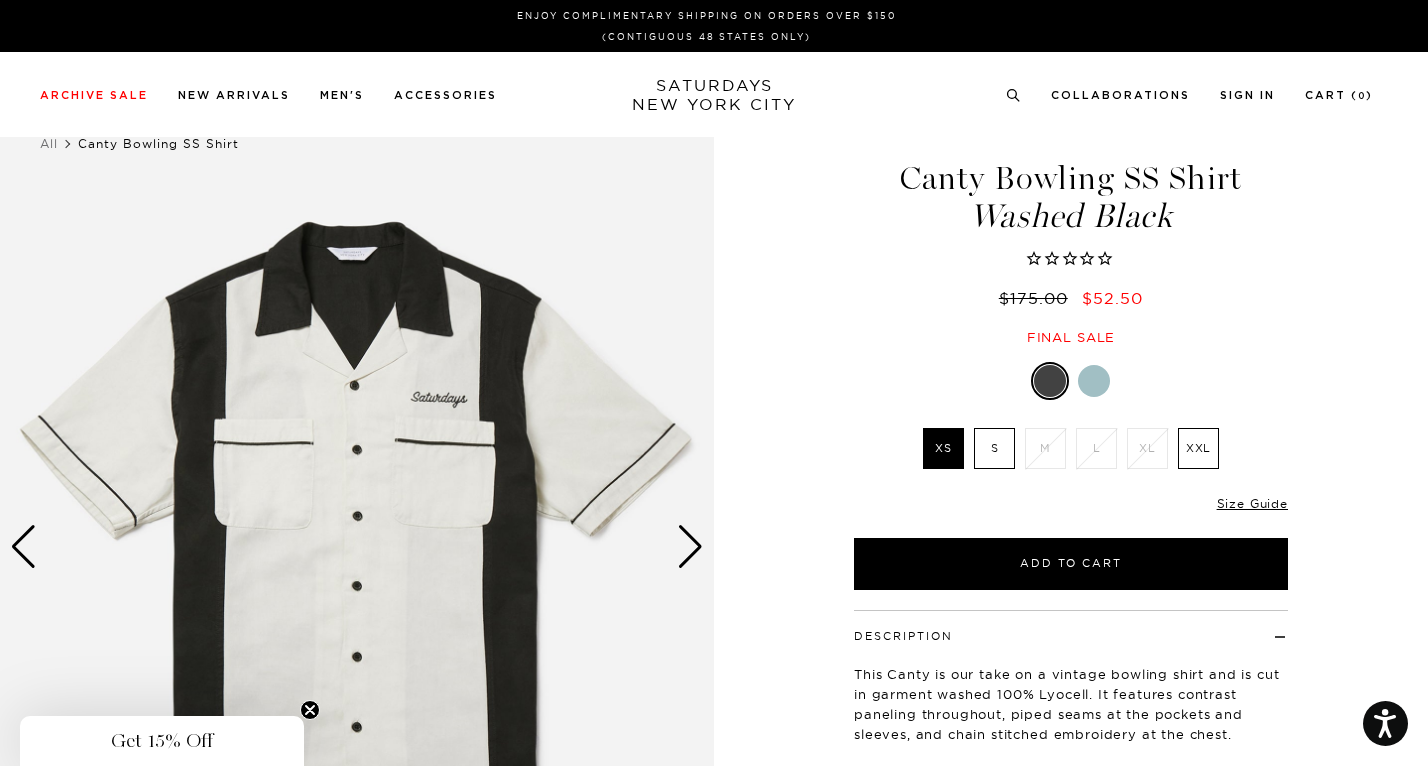 click at bounding box center (690, 547) 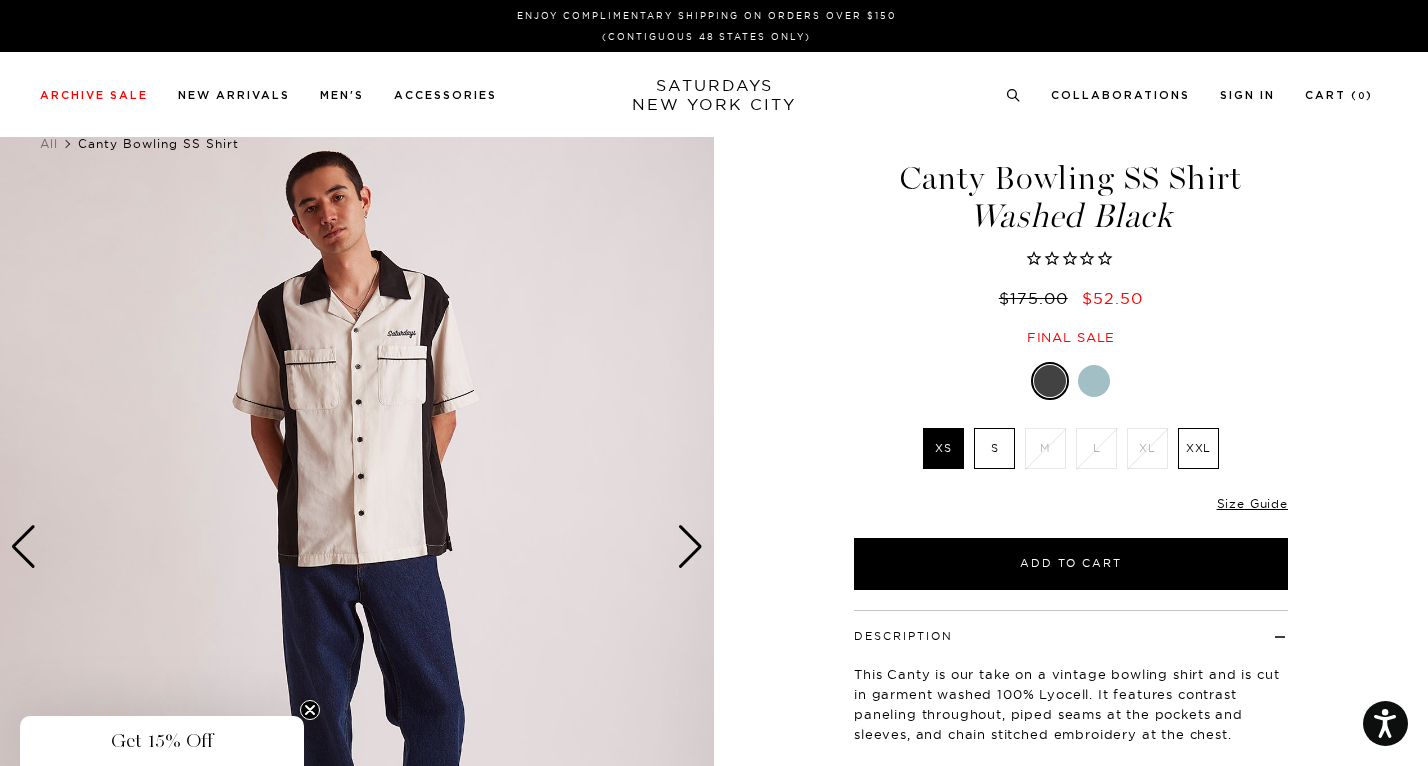 click at bounding box center [690, 547] 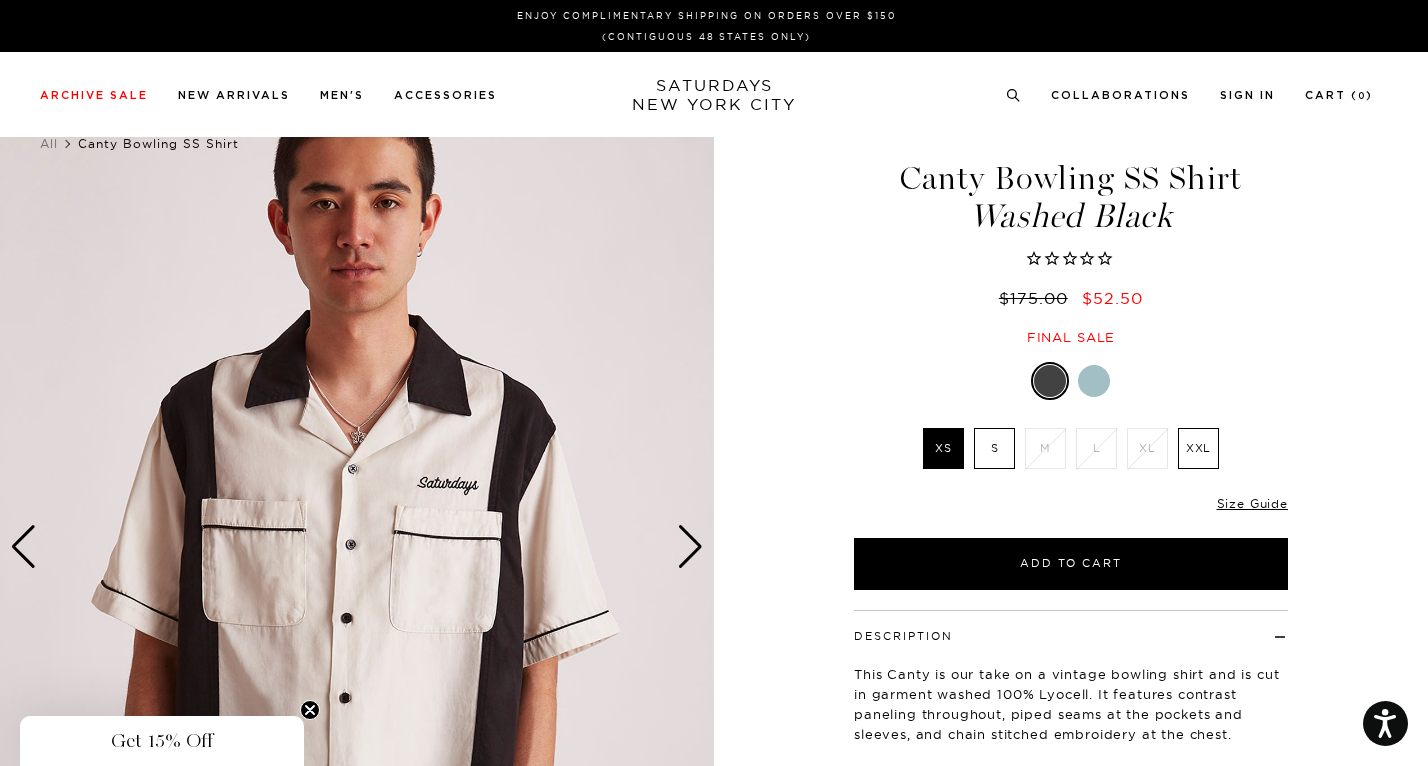 click at bounding box center [690, 547] 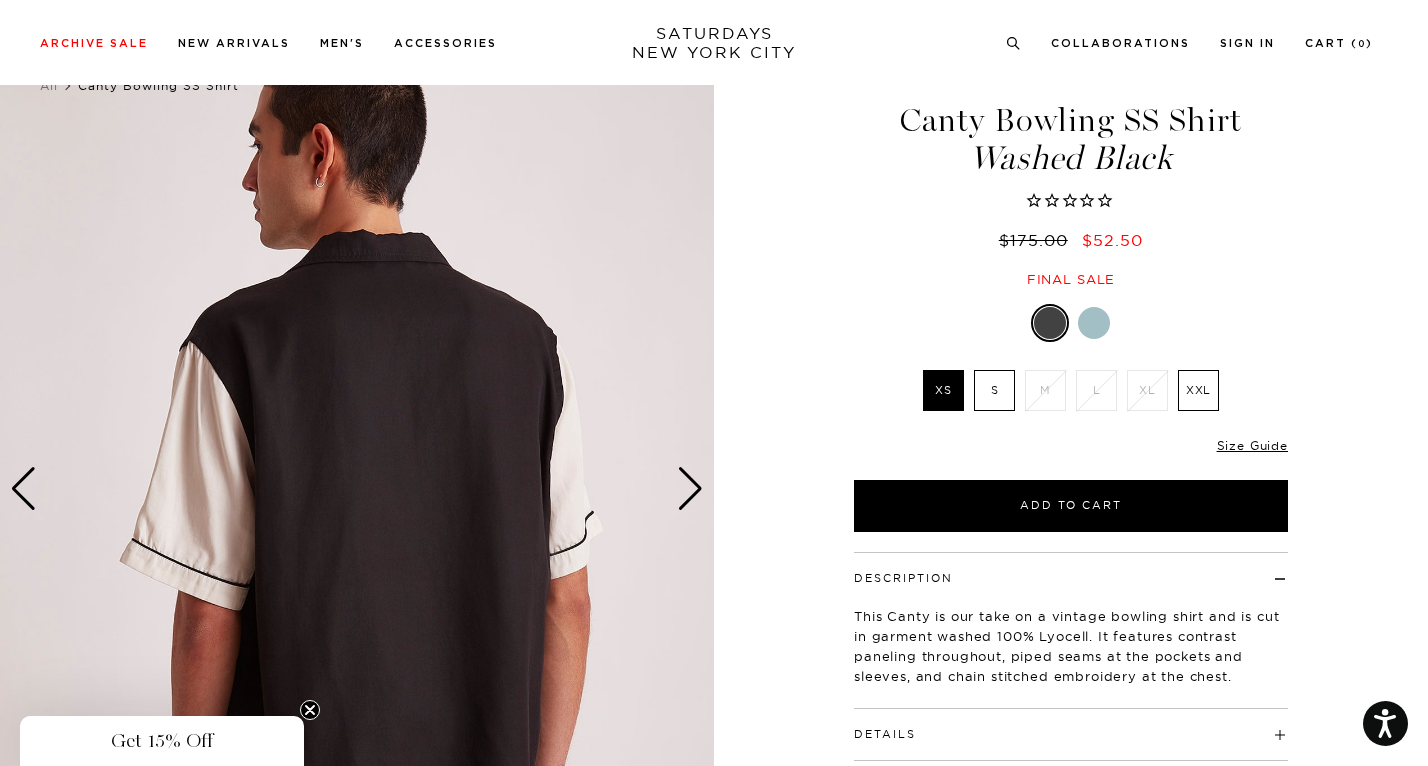 scroll, scrollTop: 0, scrollLeft: 0, axis: both 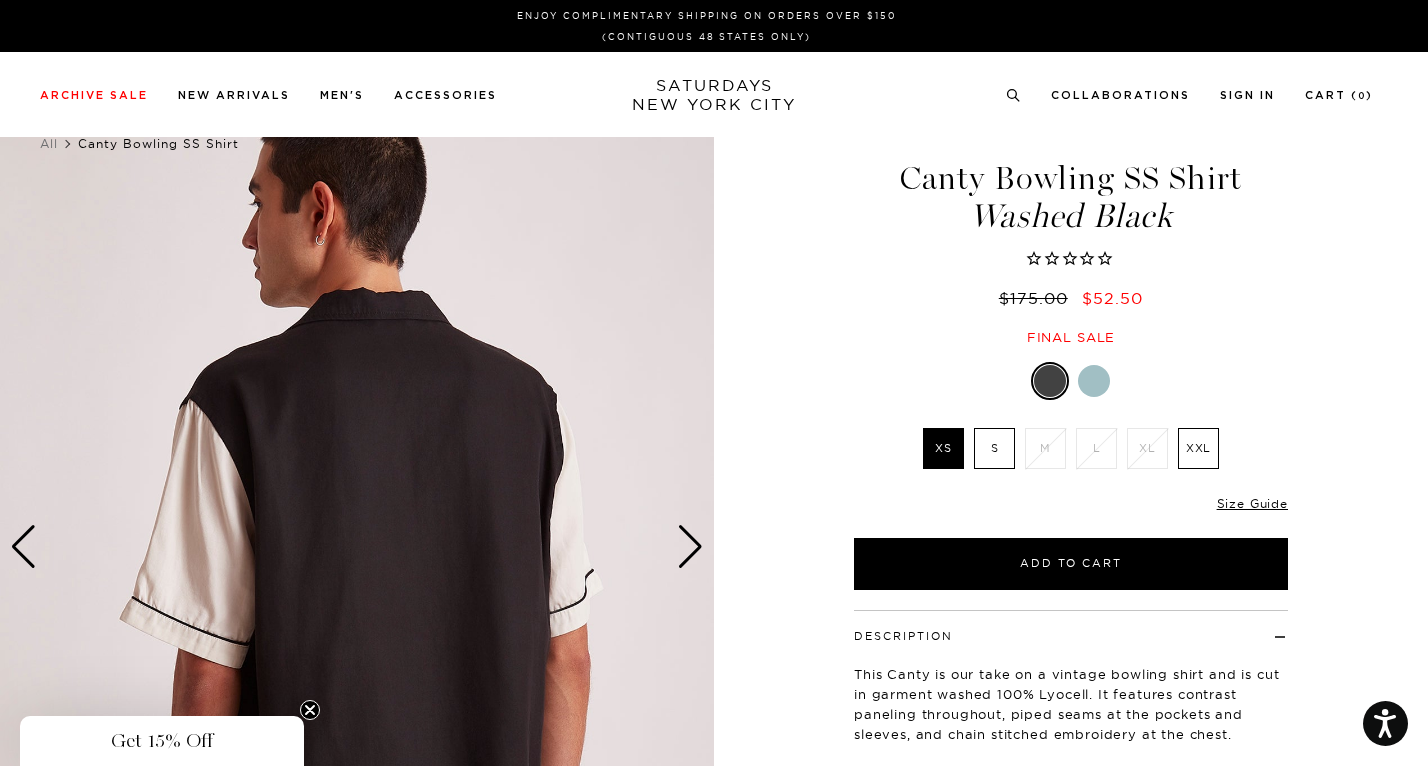 click at bounding box center (1094, 381) 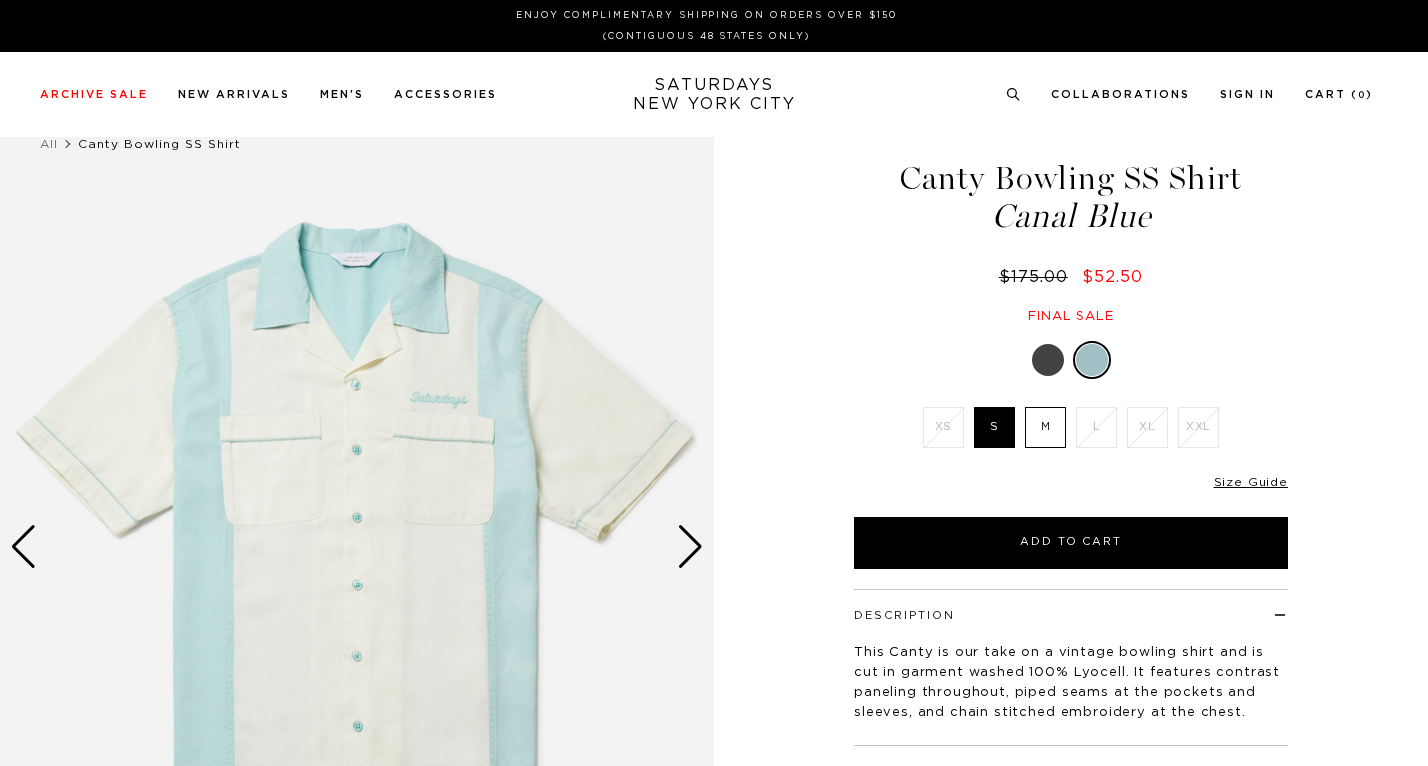 scroll, scrollTop: 0, scrollLeft: 0, axis: both 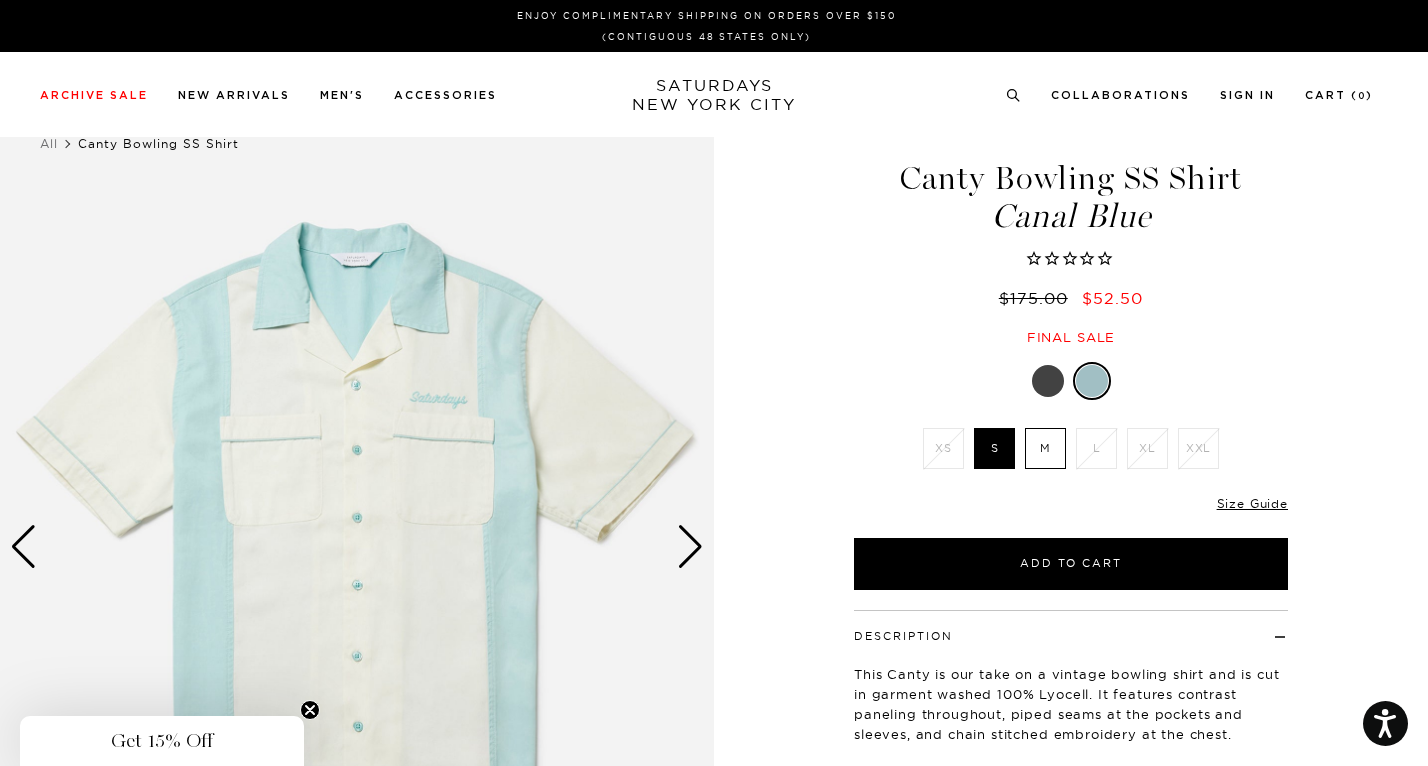 click at bounding box center [690, 547] 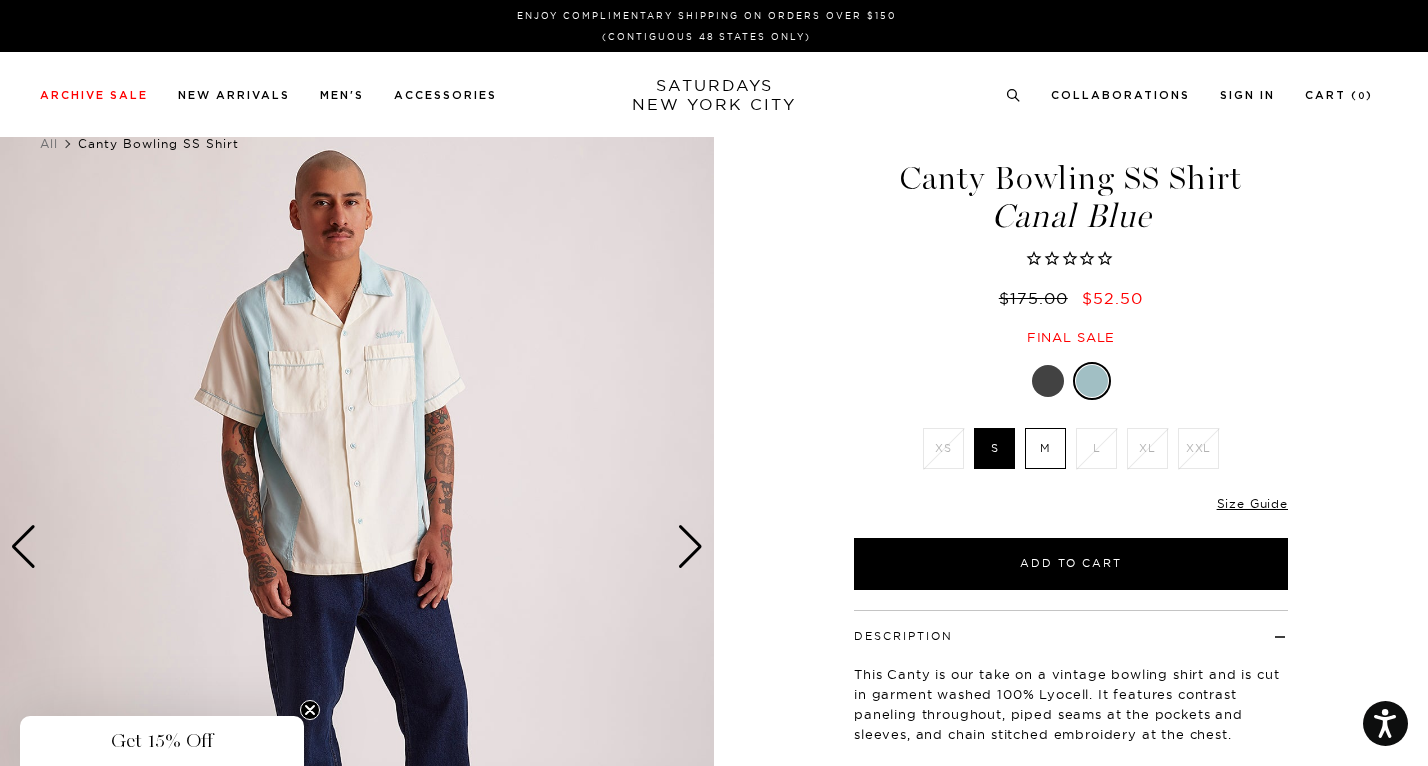 click at bounding box center (690, 547) 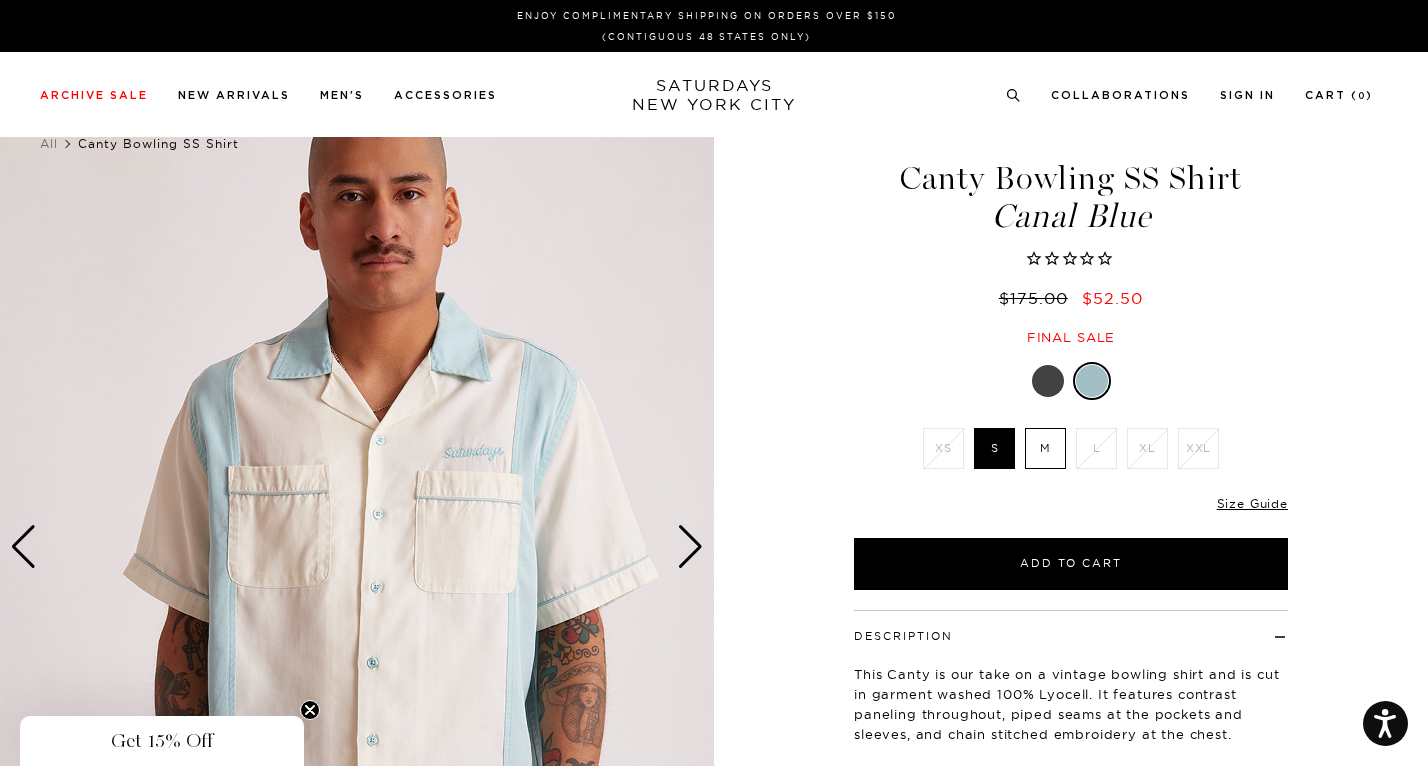 click at bounding box center [690, 547] 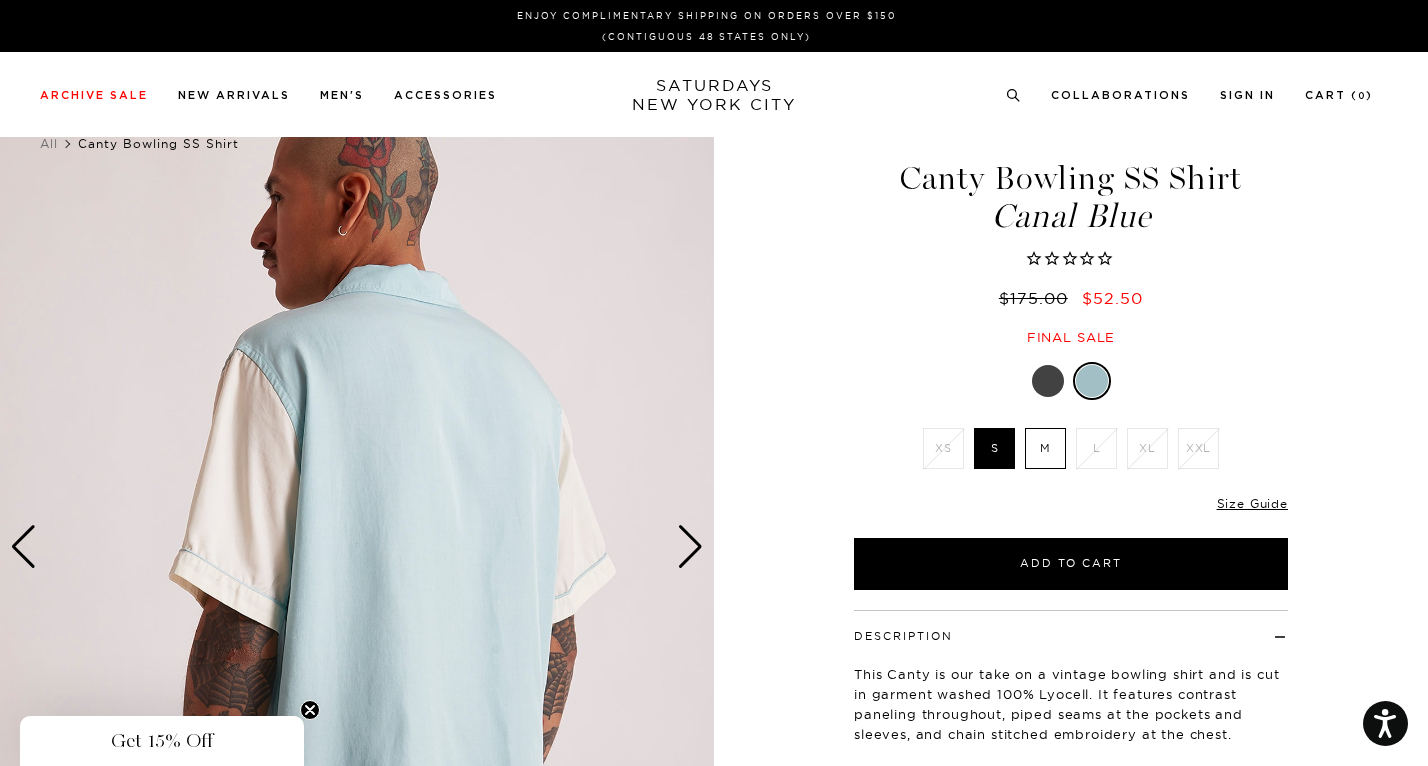 click 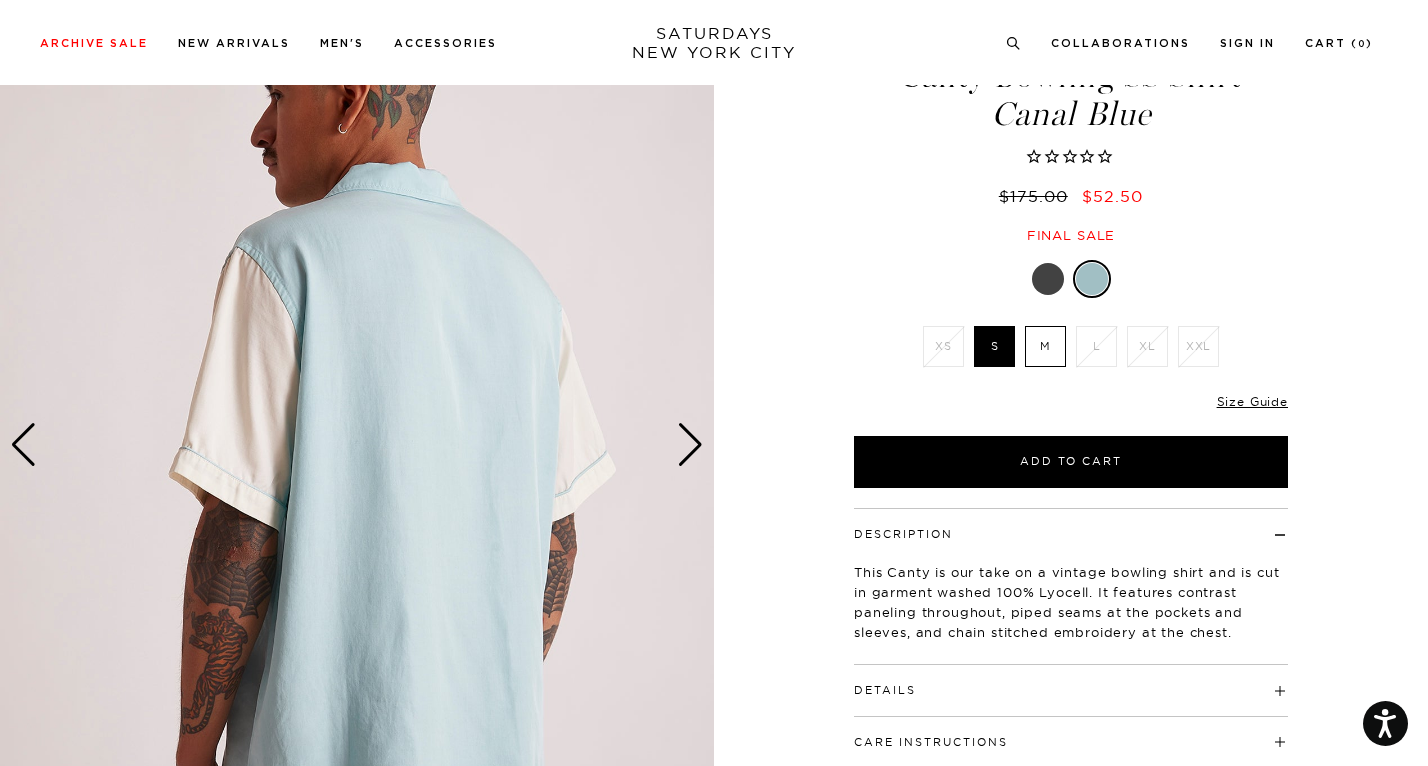 scroll, scrollTop: 328, scrollLeft: 0, axis: vertical 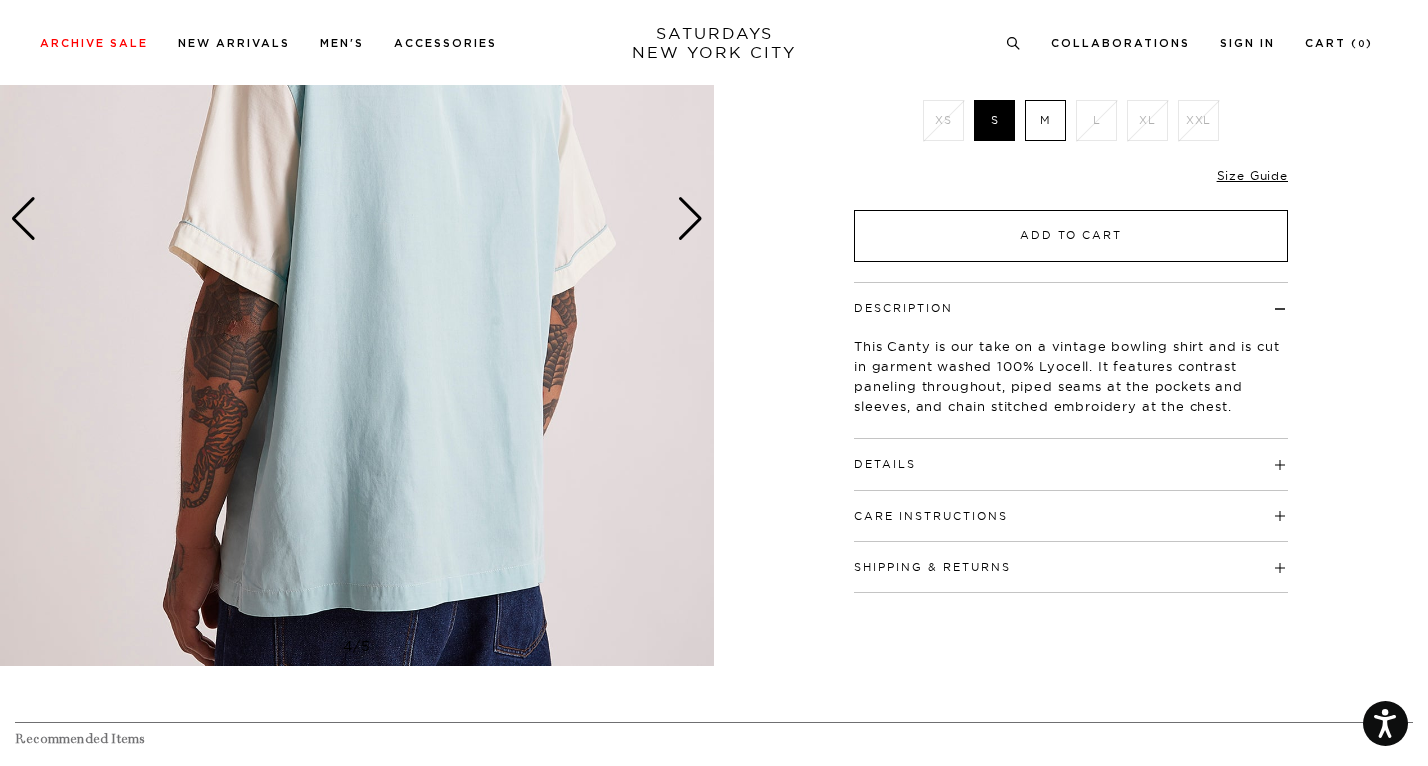click on "Add to Cart" at bounding box center (1071, 236) 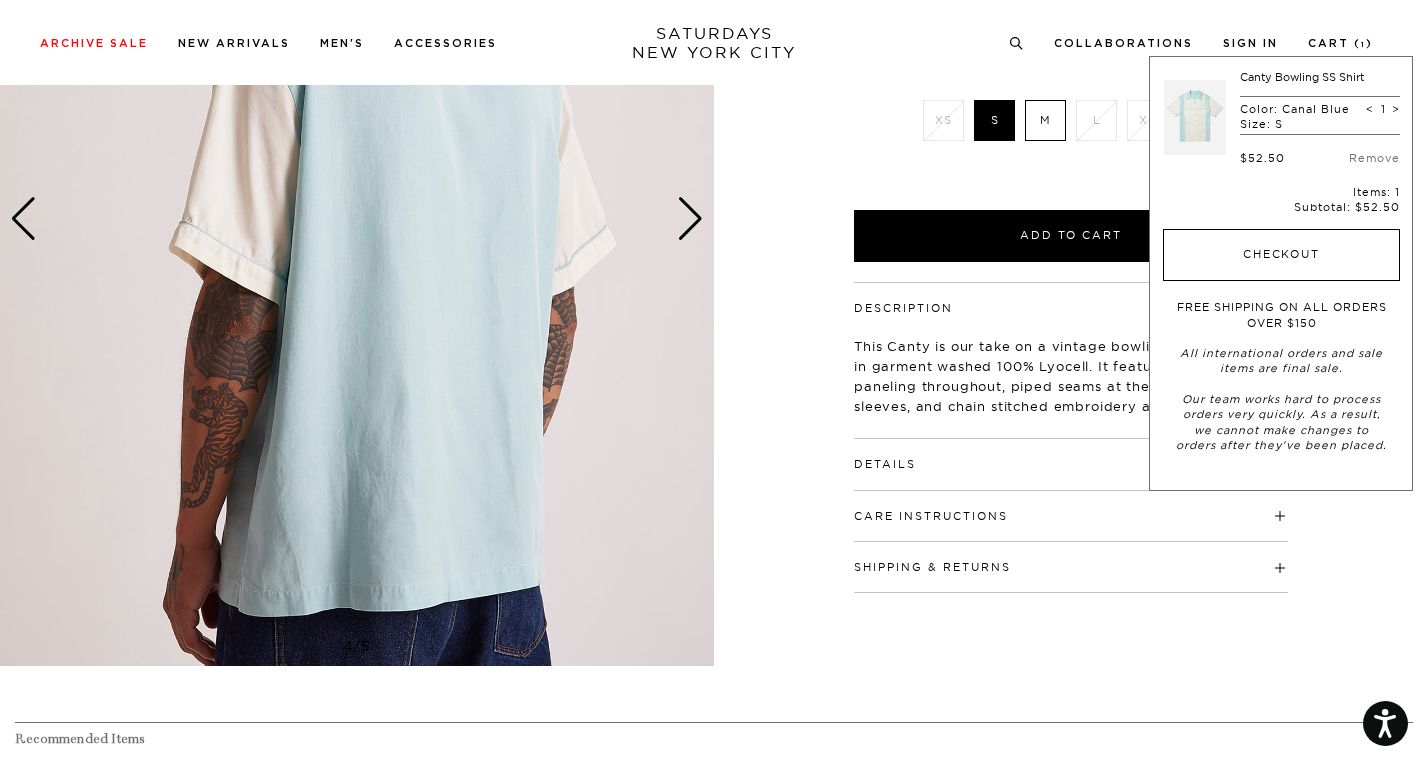 click on "Checkout" at bounding box center [1281, 255] 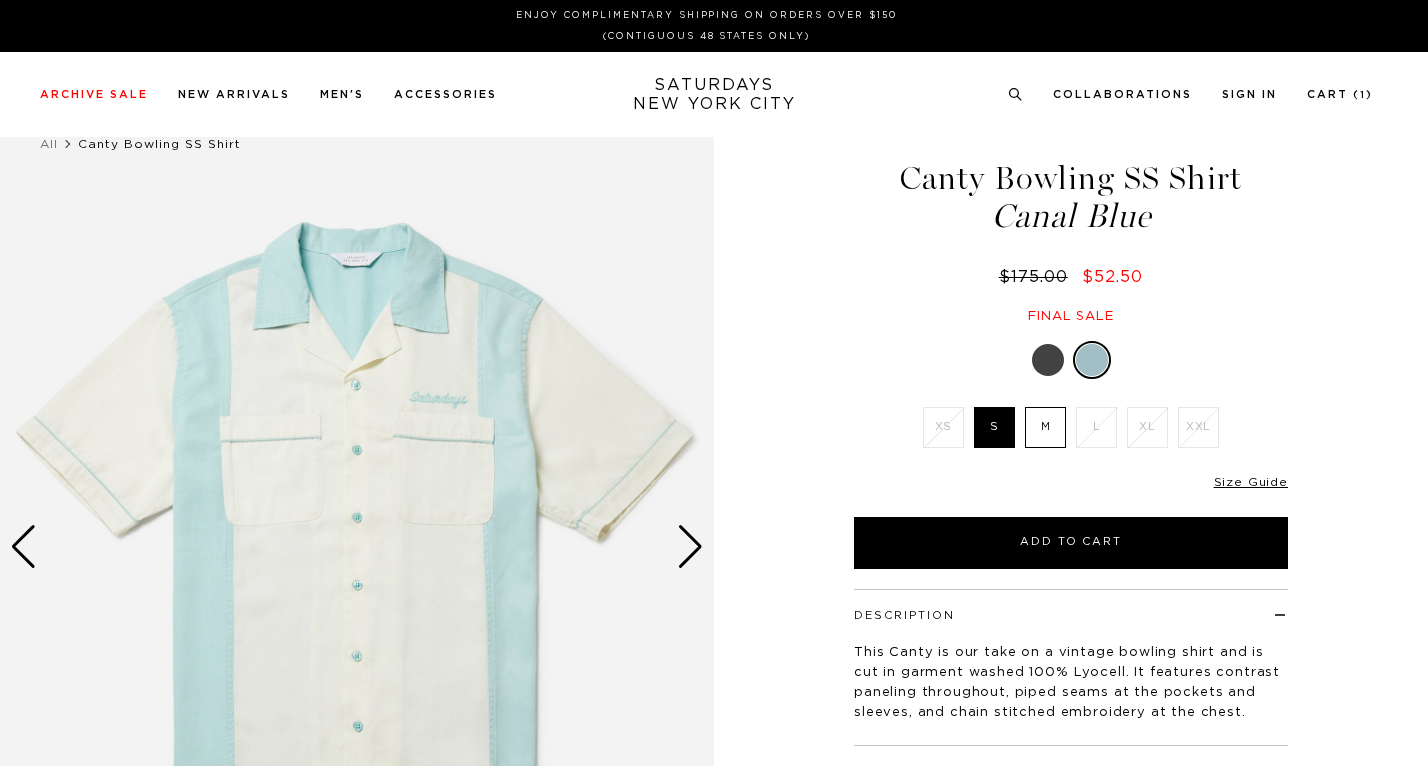 scroll, scrollTop: 328, scrollLeft: 0, axis: vertical 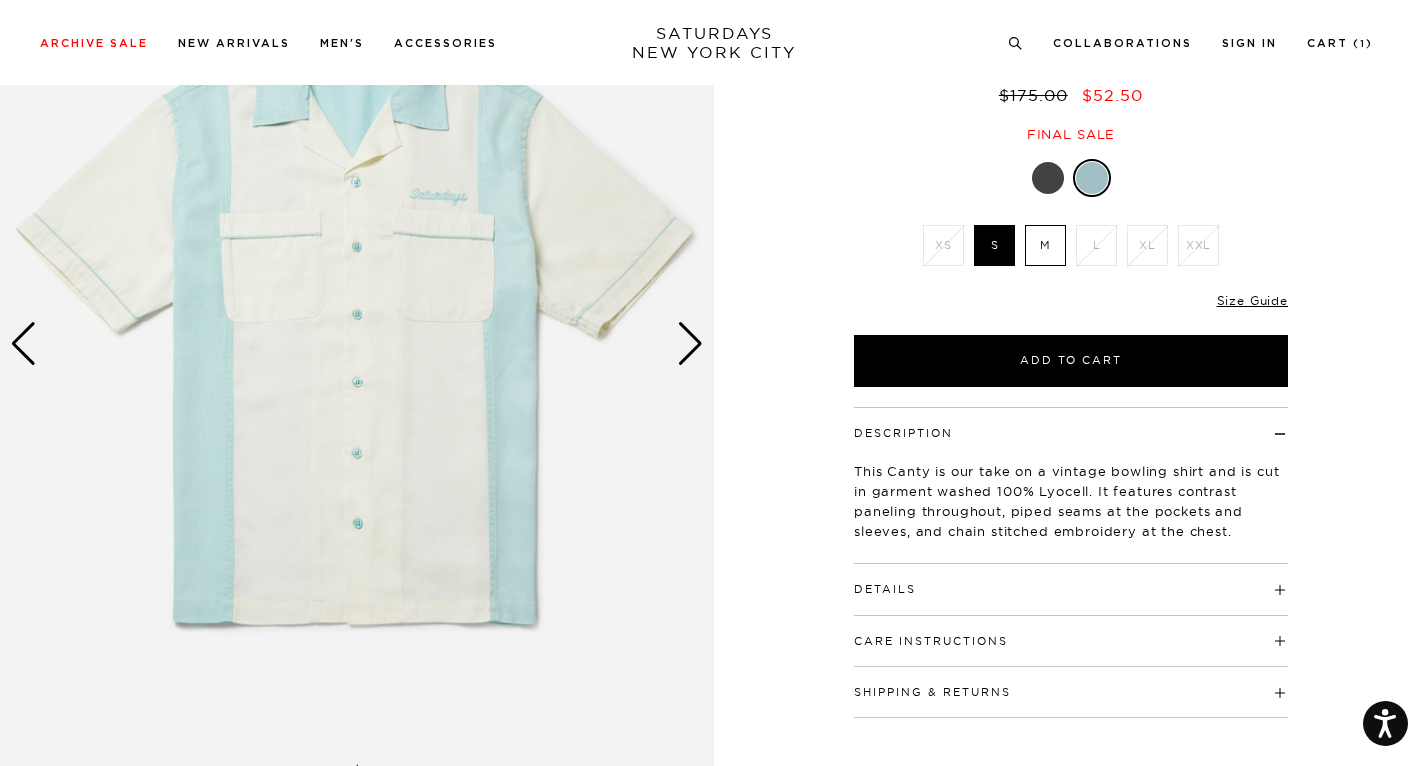 click on "M" at bounding box center (1045, 245) 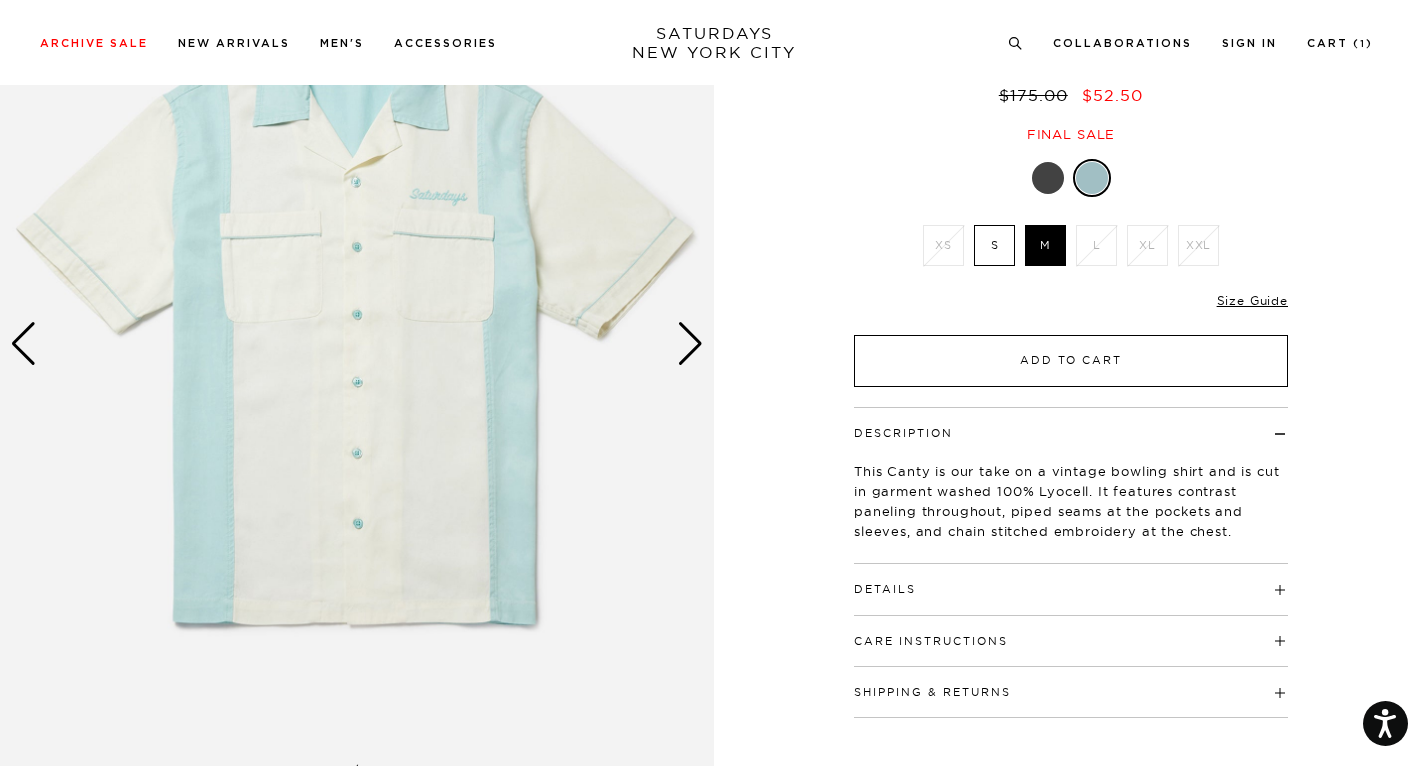 click on "Add to Cart" at bounding box center (1071, 361) 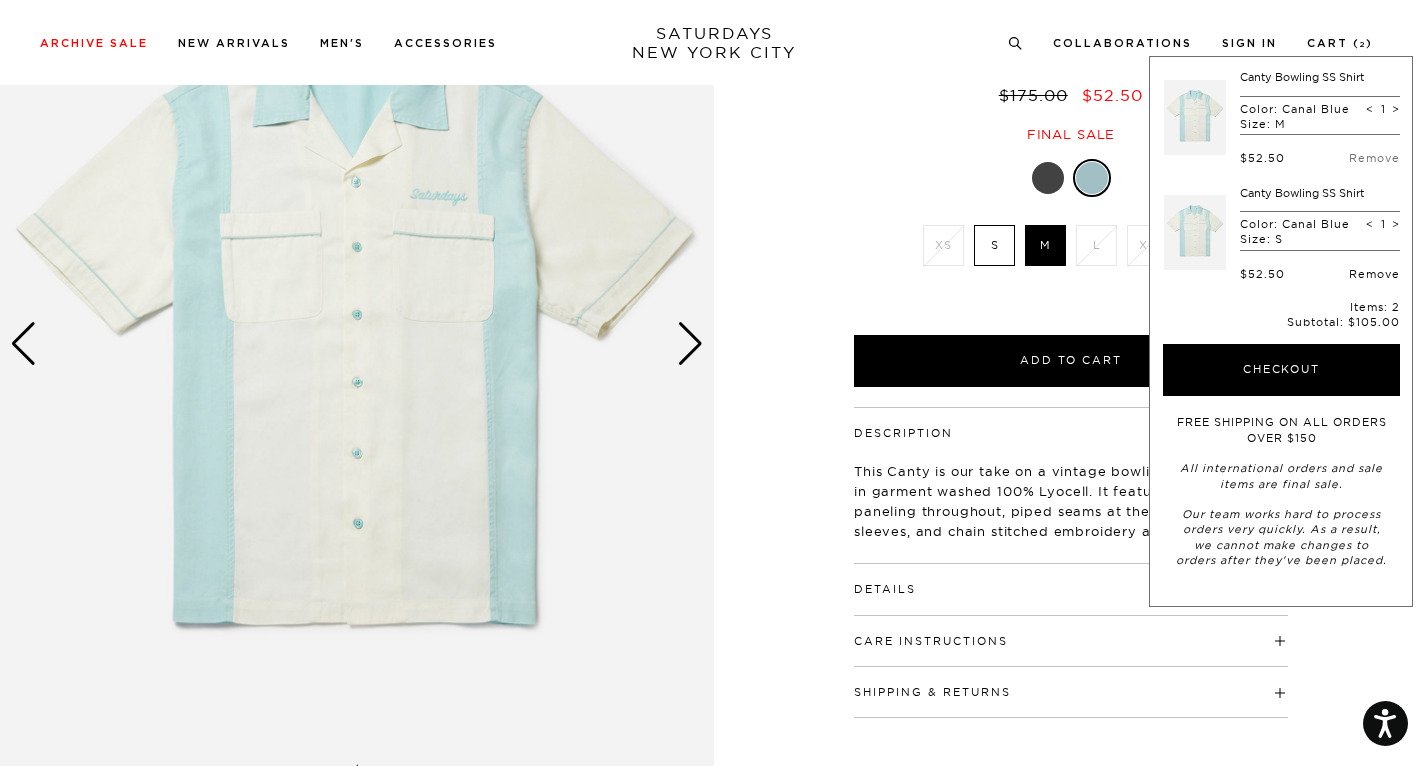 click on "Remove" at bounding box center (1374, 274) 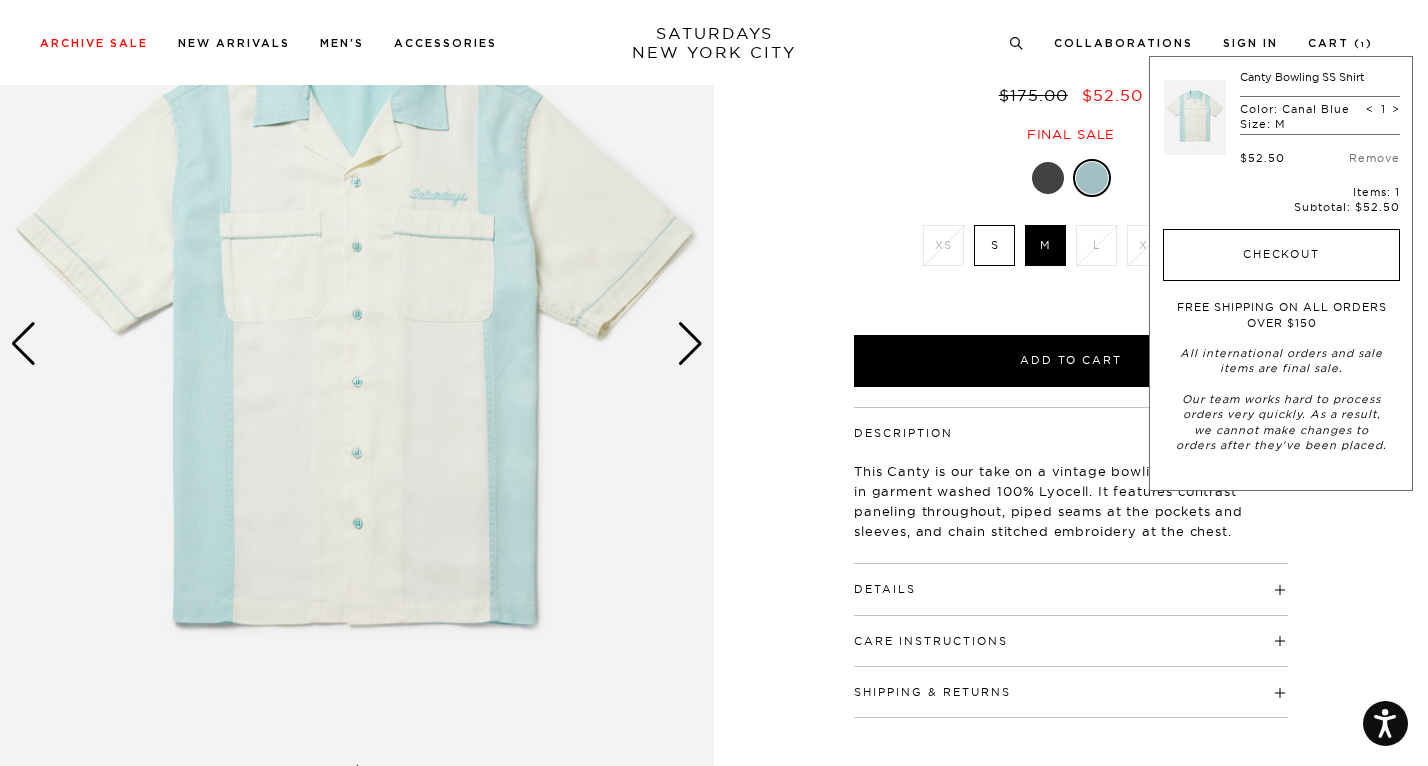 click on "Checkout" at bounding box center [1281, 255] 